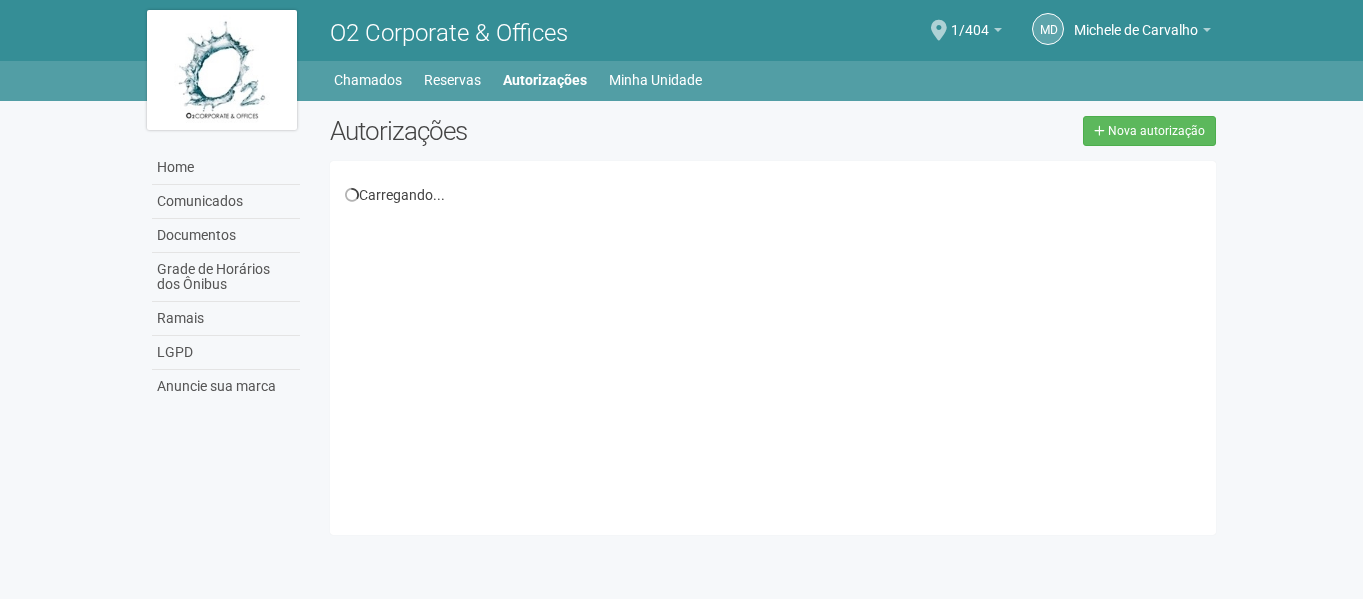 scroll, scrollTop: 0, scrollLeft: 0, axis: both 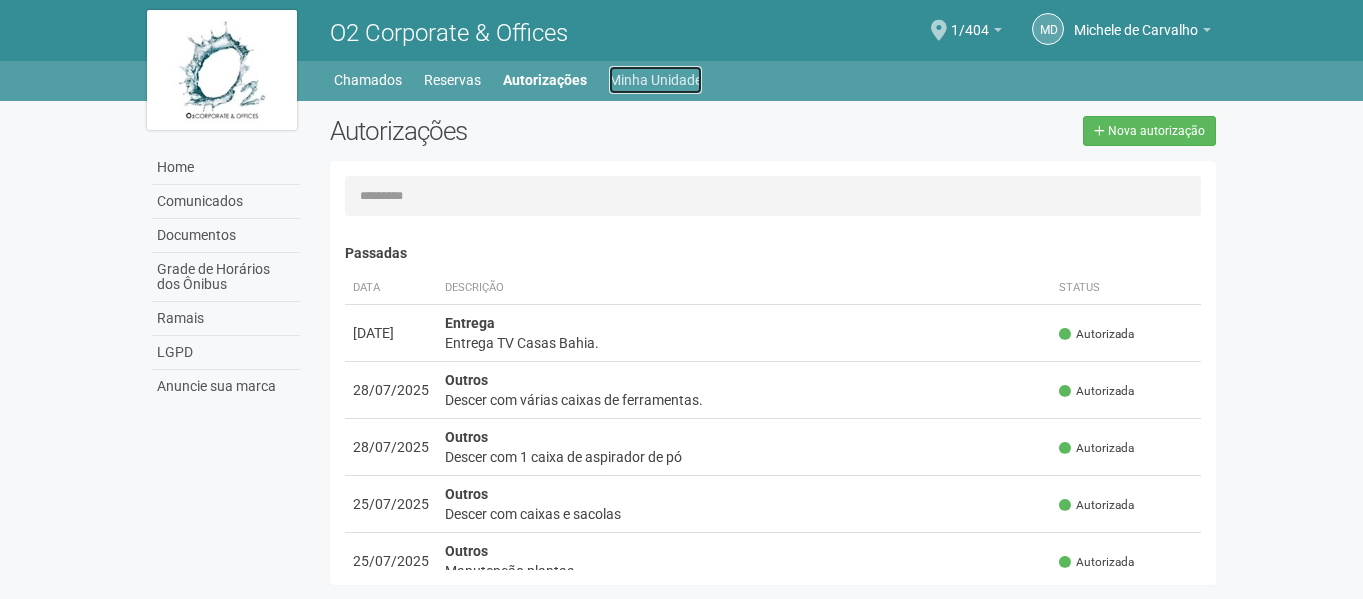 click on "Minha Unidade" at bounding box center [655, 80] 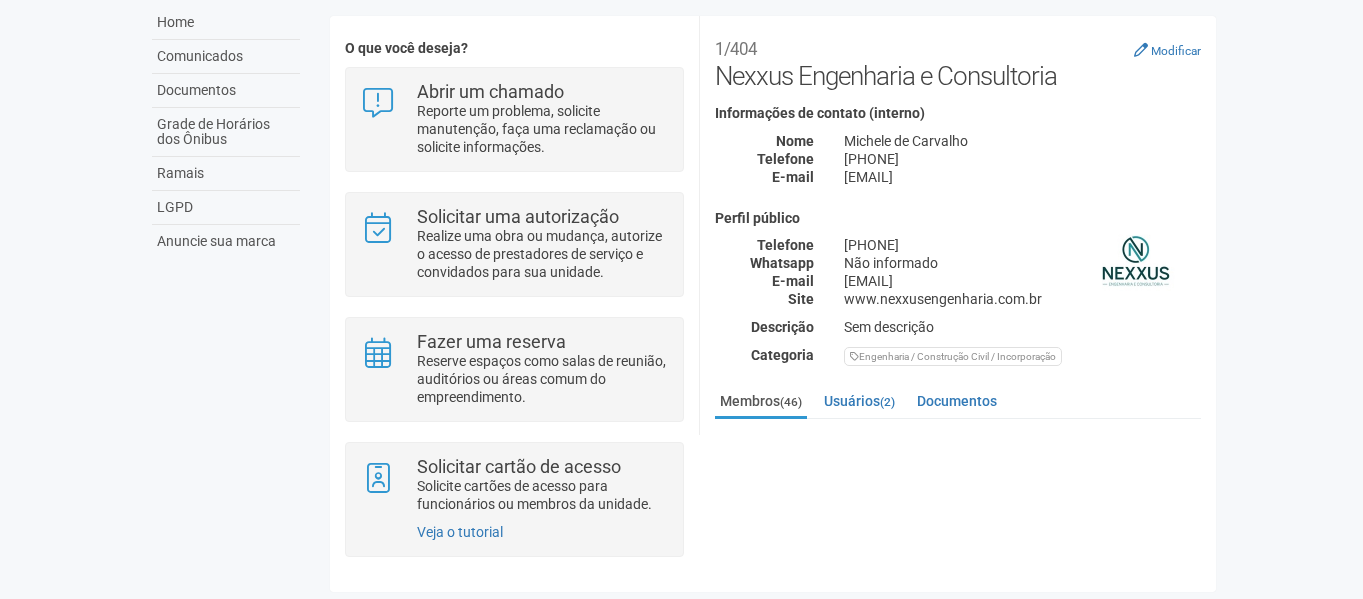 scroll, scrollTop: 152, scrollLeft: 0, axis: vertical 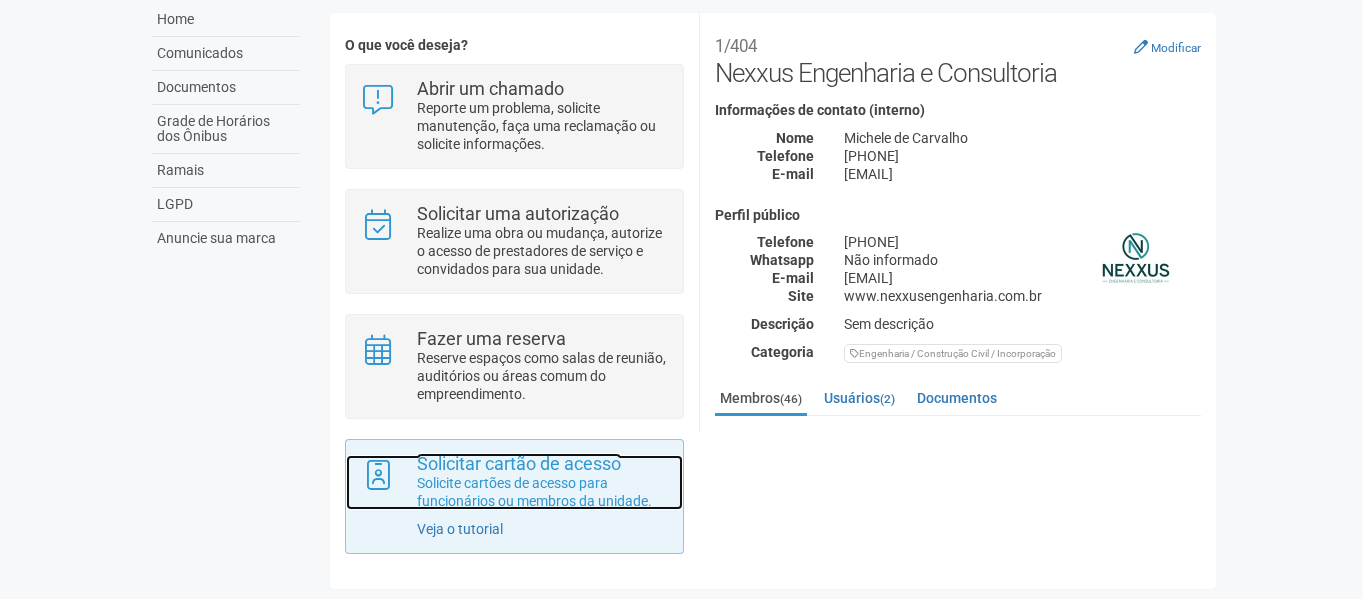 click on "Solicite cartões de acesso para funcionários ou membros da unidade." at bounding box center (542, 492) 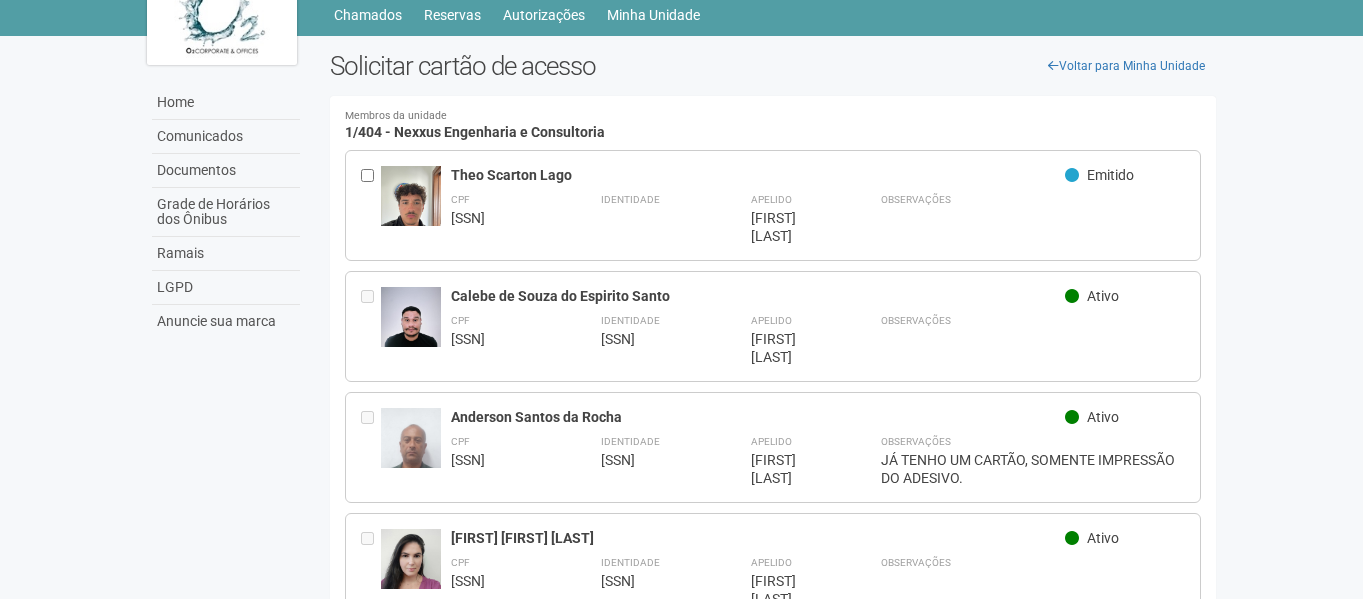 scroll, scrollTop: 100, scrollLeft: 0, axis: vertical 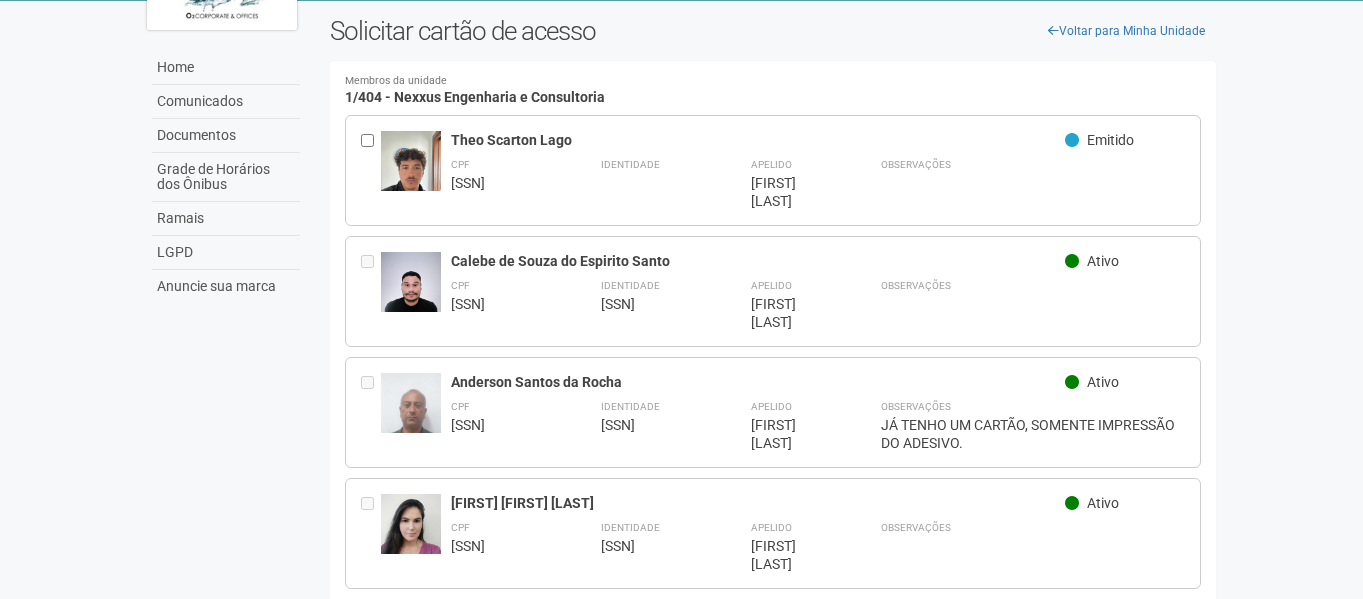 click on "12.416.770-1" at bounding box center [651, 425] 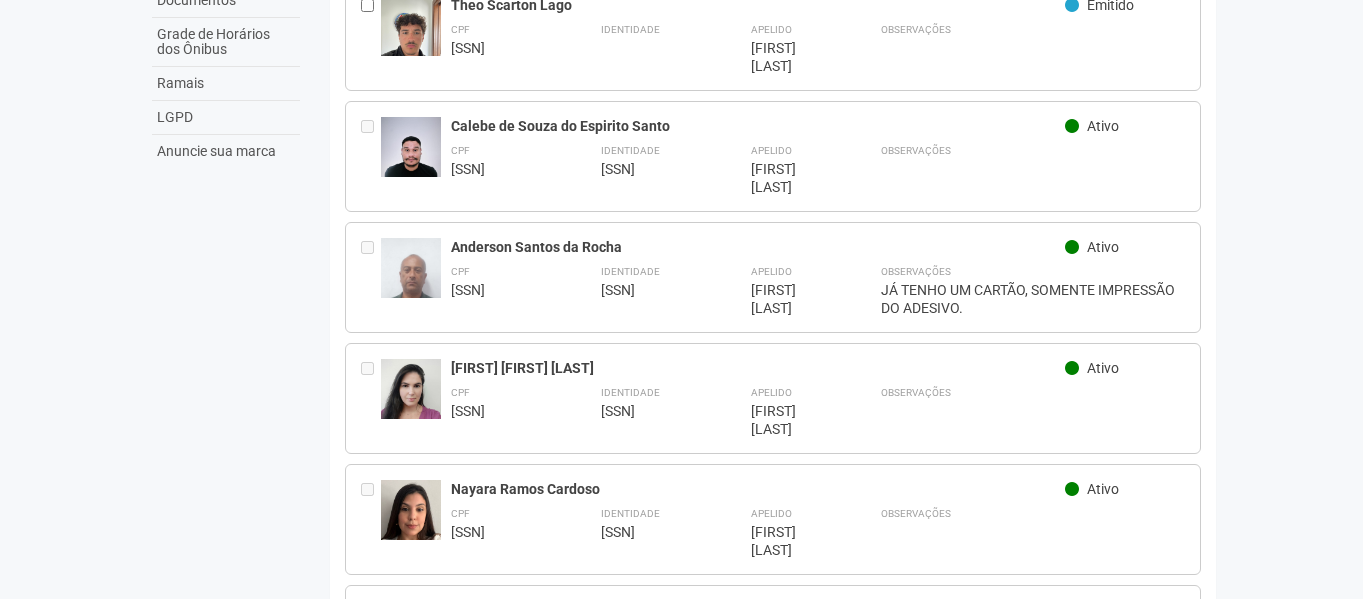 scroll, scrollTop: 200, scrollLeft: 0, axis: vertical 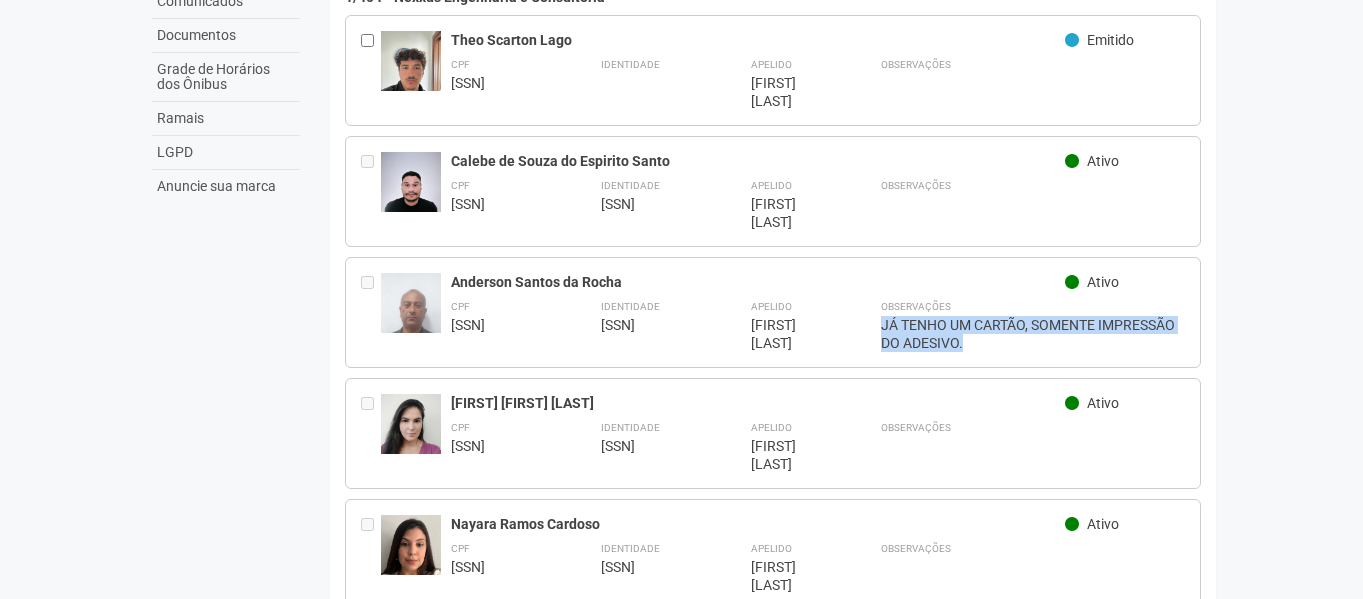 drag, startPoint x: 963, startPoint y: 322, endPoint x: 883, endPoint y: 305, distance: 81.78631 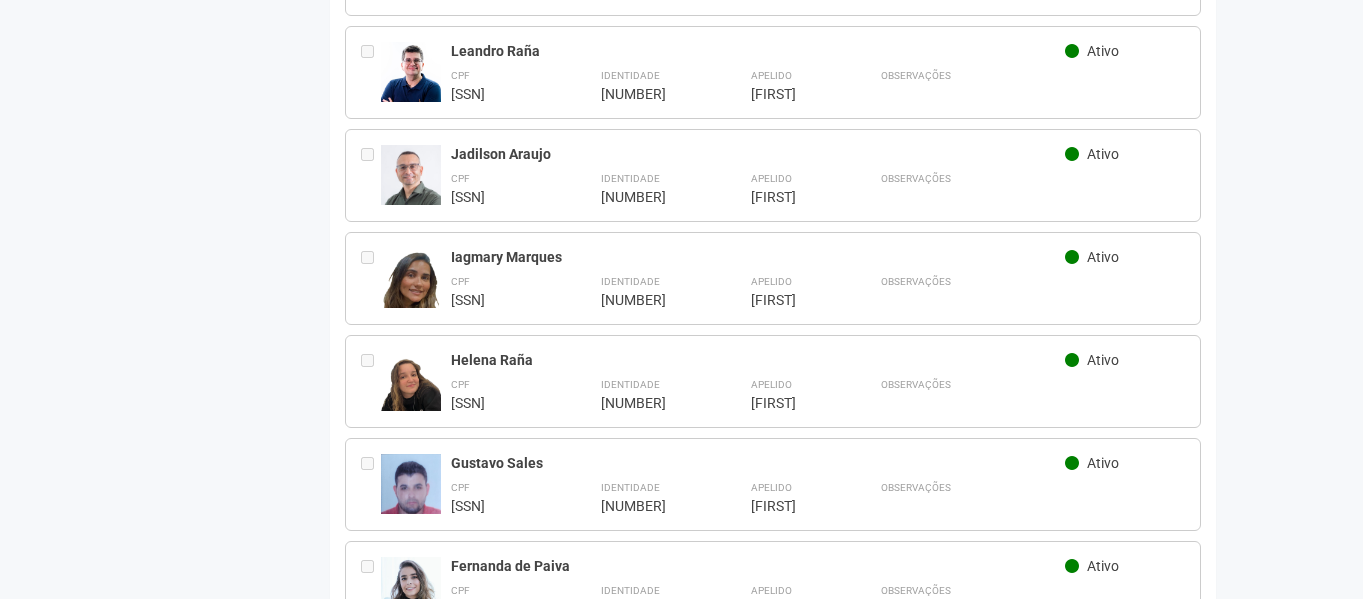 scroll, scrollTop: 4655, scrollLeft: 0, axis: vertical 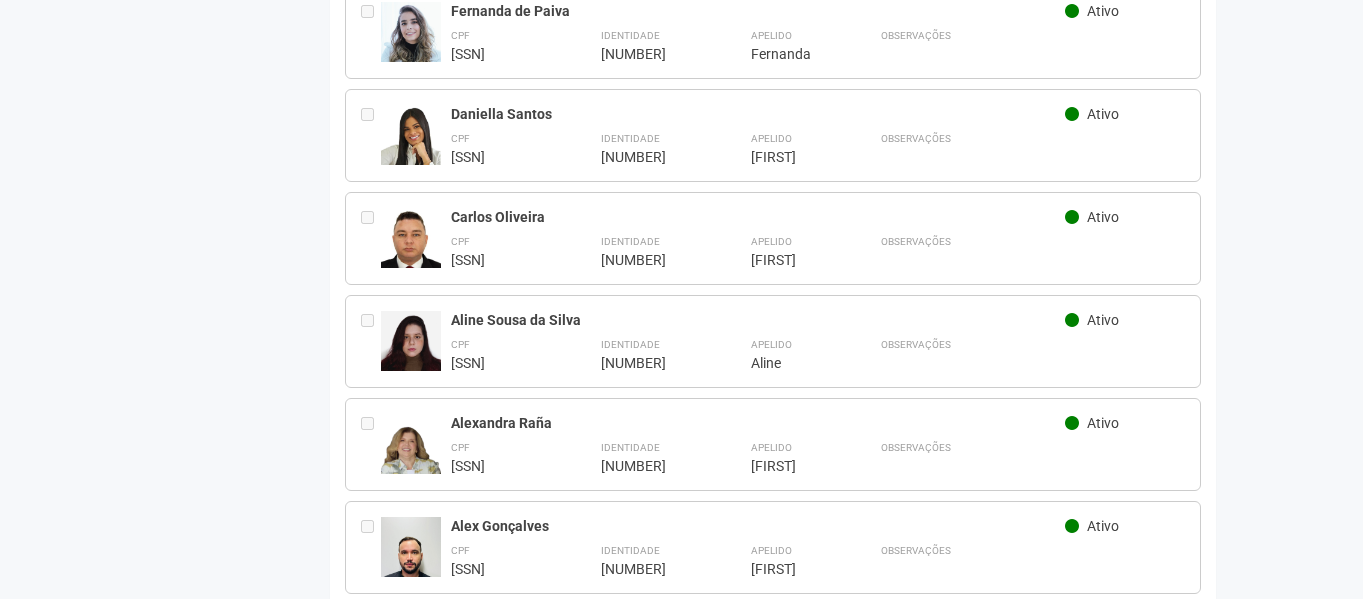 drag, startPoint x: 797, startPoint y: 353, endPoint x: 205, endPoint y: 199, distance: 611.7025 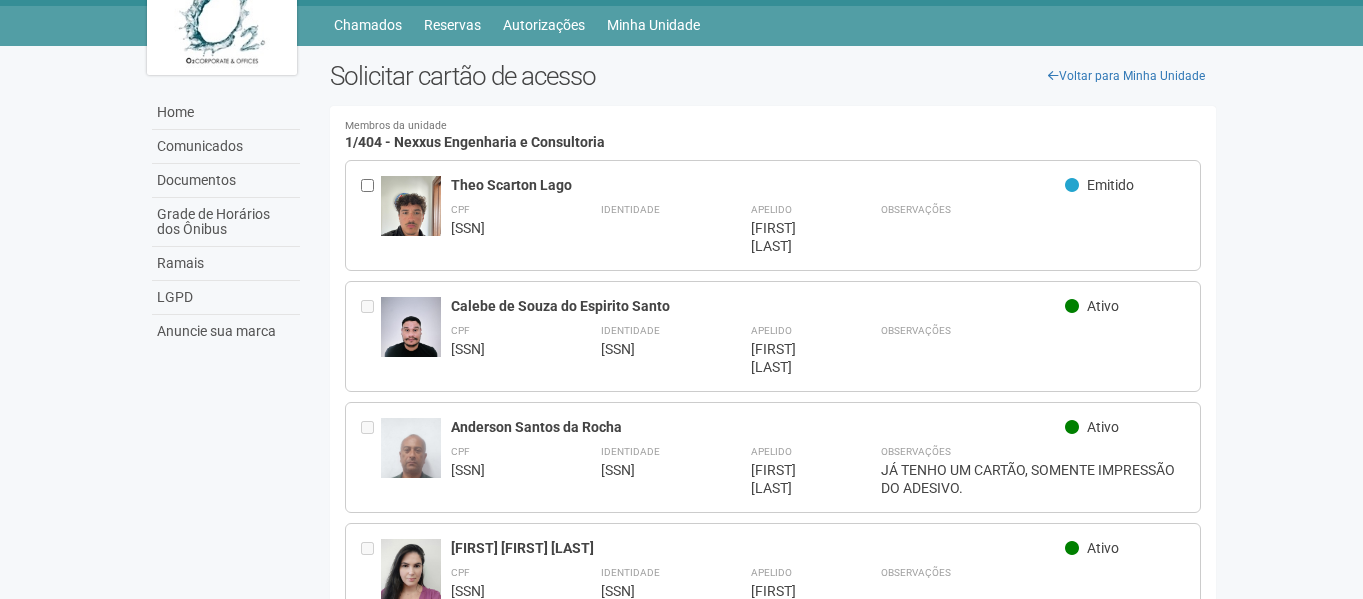 scroll, scrollTop: 0, scrollLeft: 0, axis: both 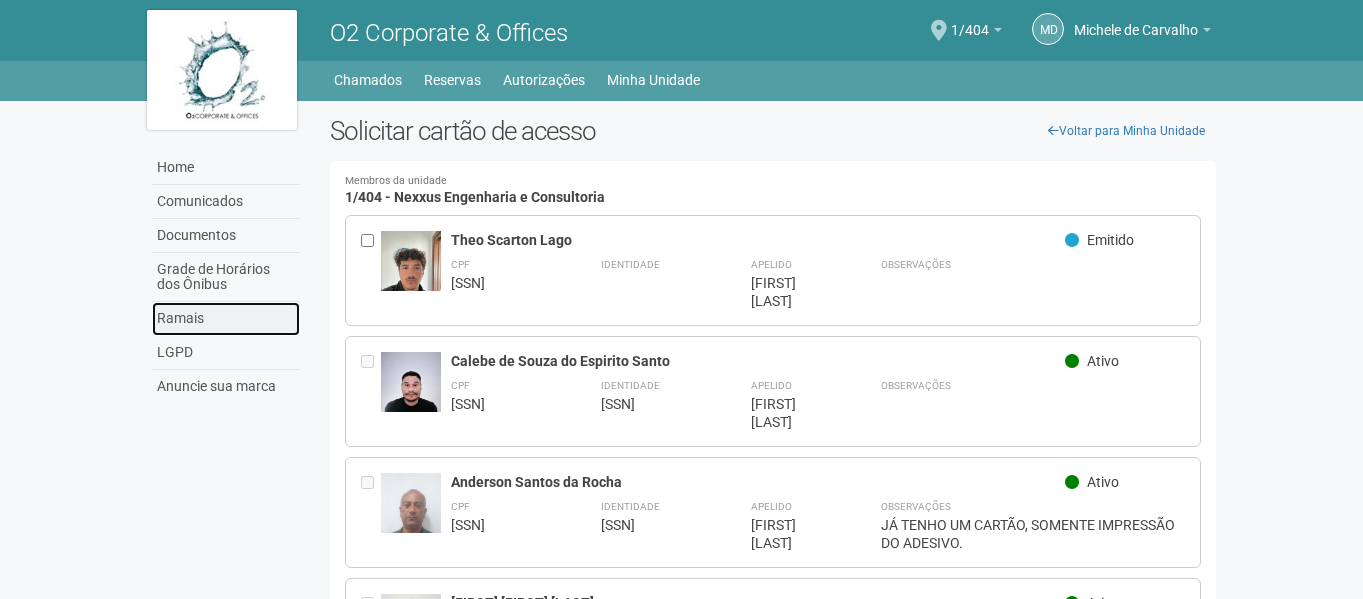 click on "Ramais" at bounding box center [226, 319] 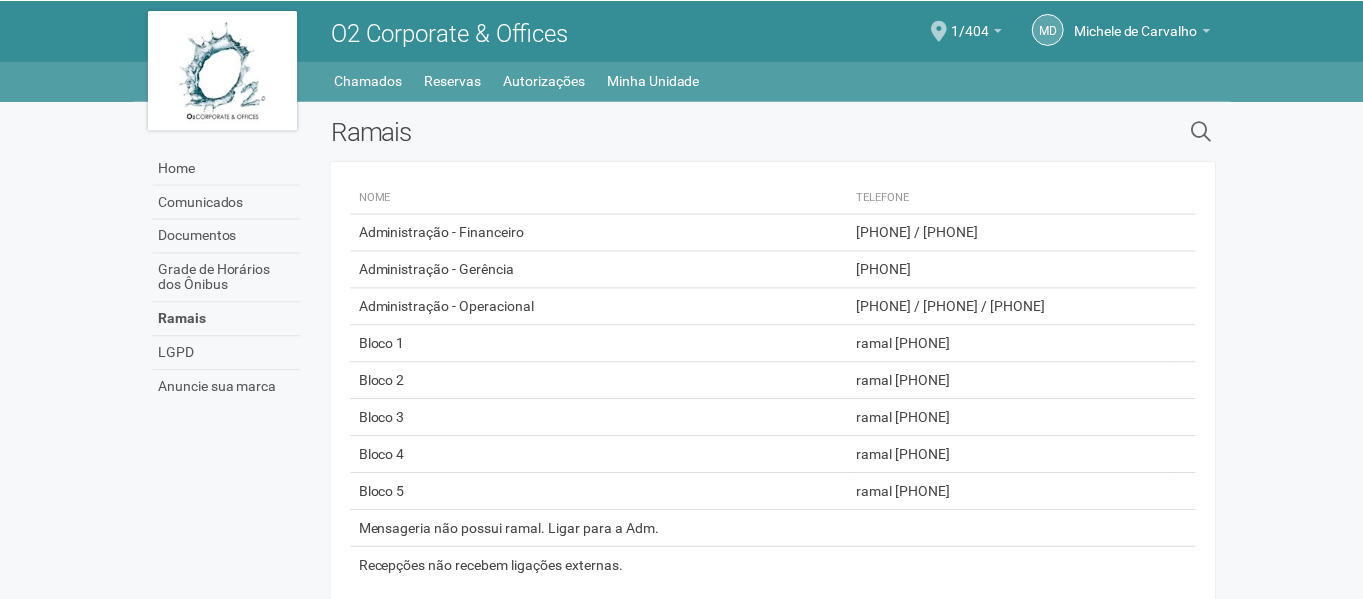 scroll, scrollTop: 0, scrollLeft: 0, axis: both 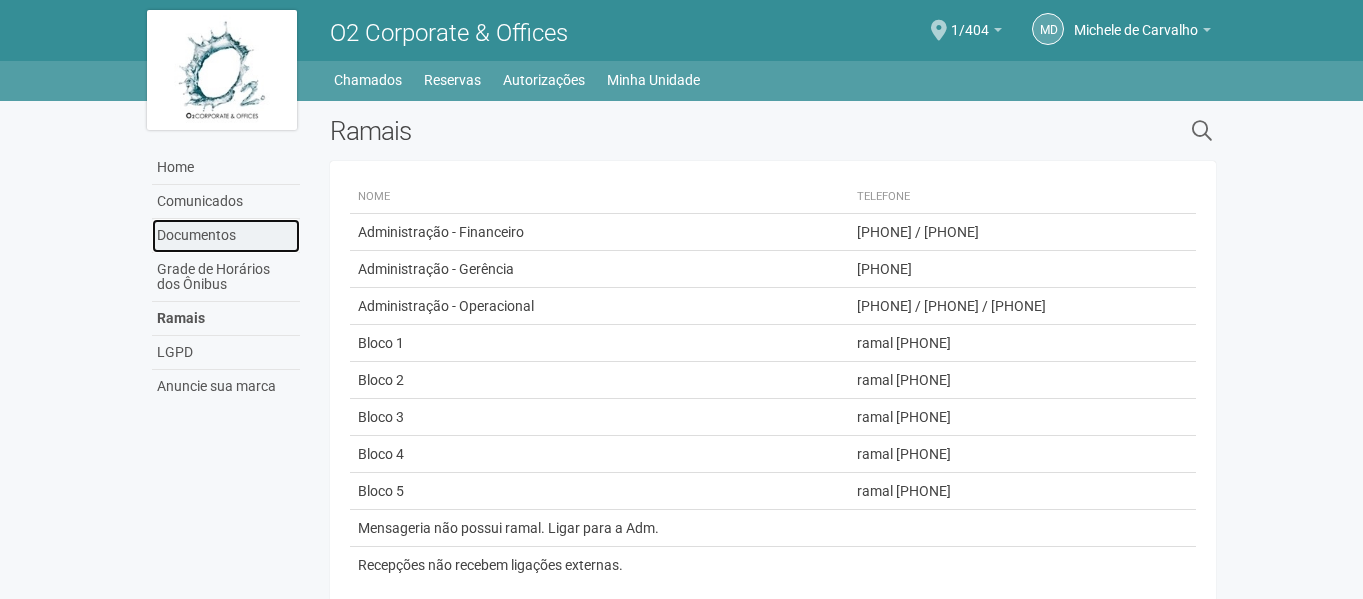 click on "Documentos" at bounding box center (226, 236) 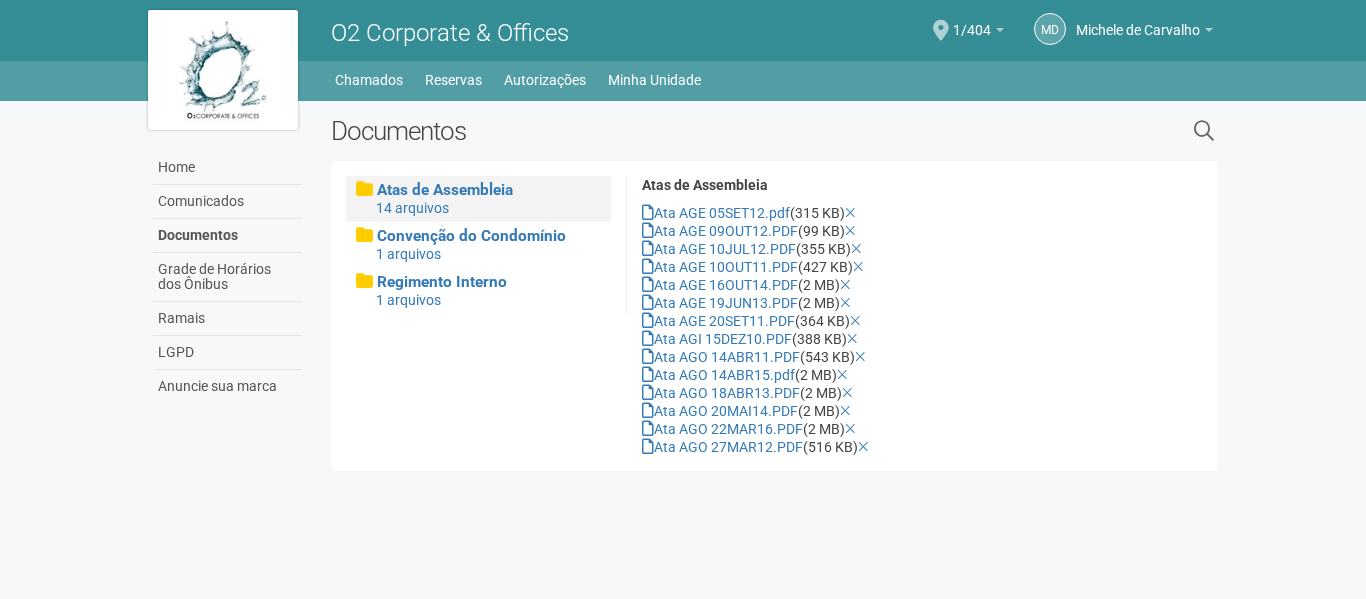 scroll, scrollTop: 0, scrollLeft: 0, axis: both 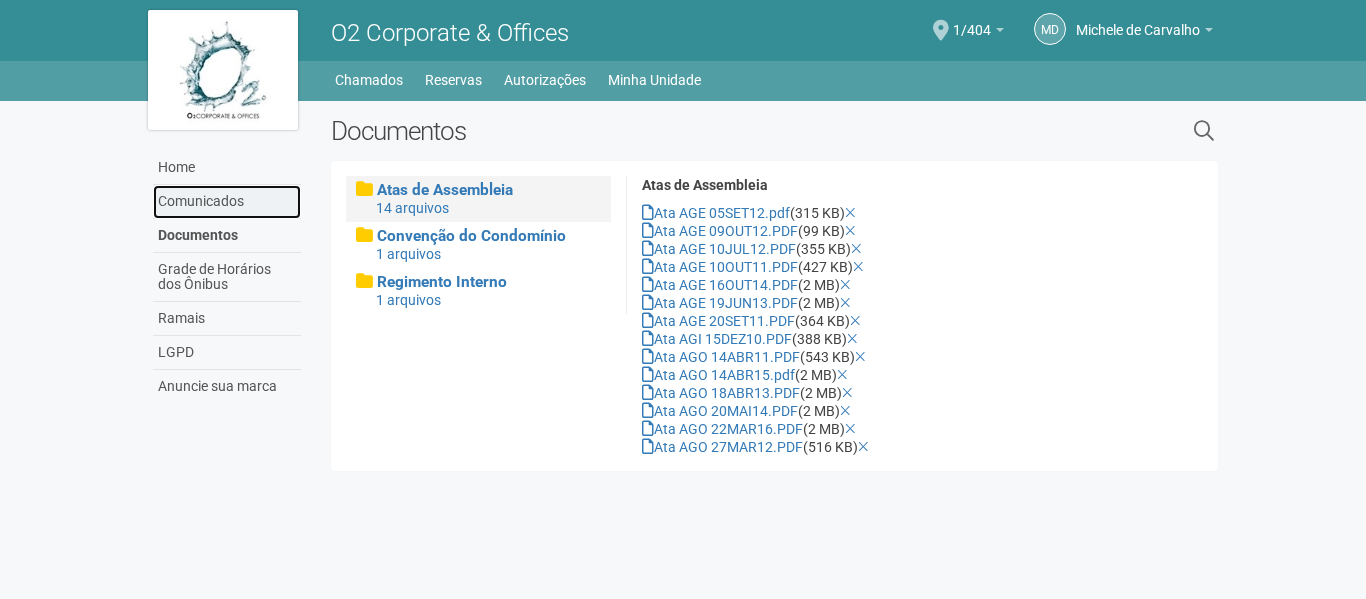 click on "Comunicados" at bounding box center [227, 202] 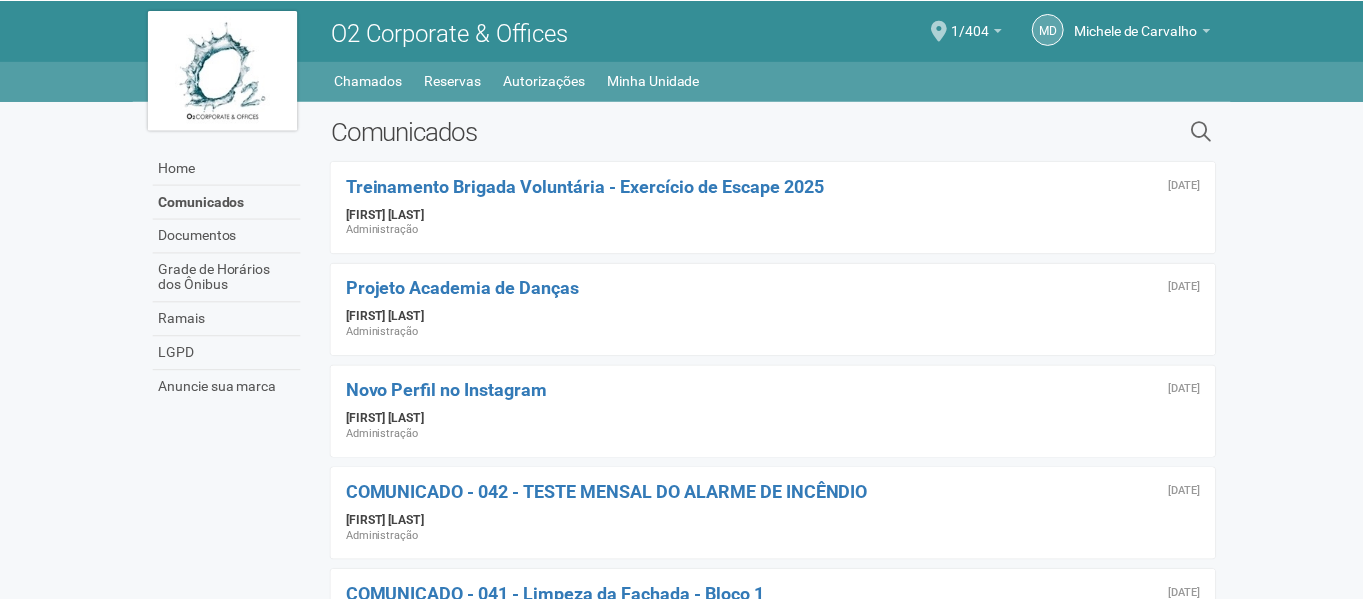 scroll, scrollTop: 0, scrollLeft: 0, axis: both 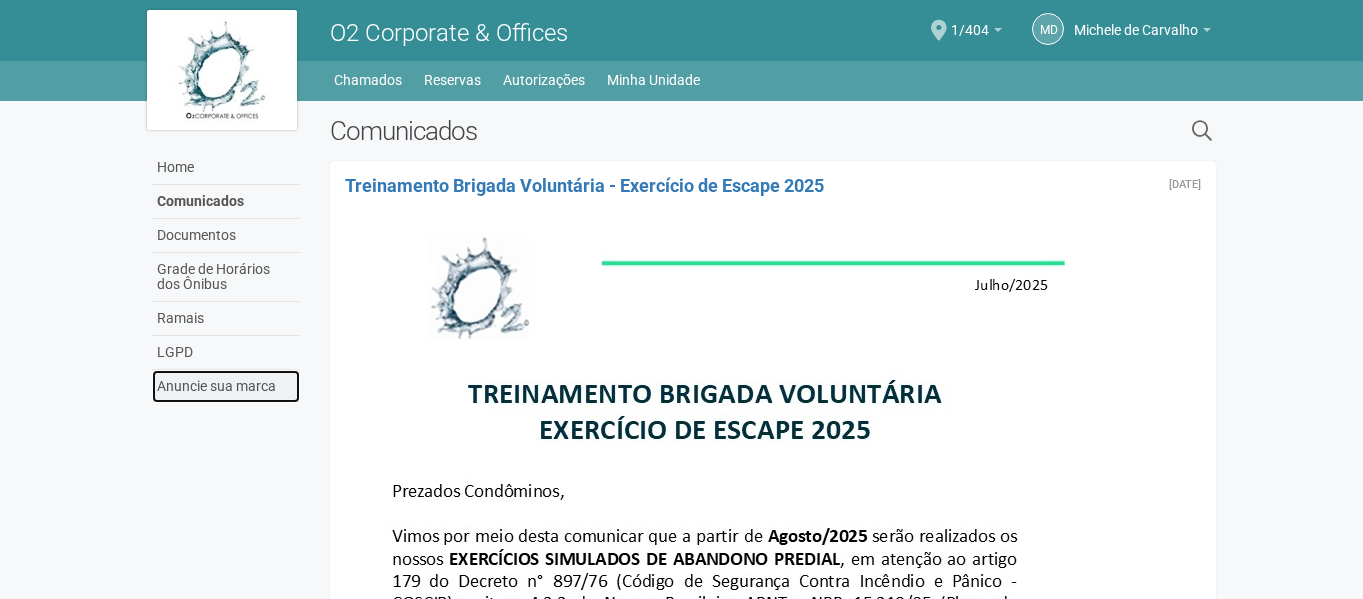 click on "Anuncie sua marca" at bounding box center [226, 386] 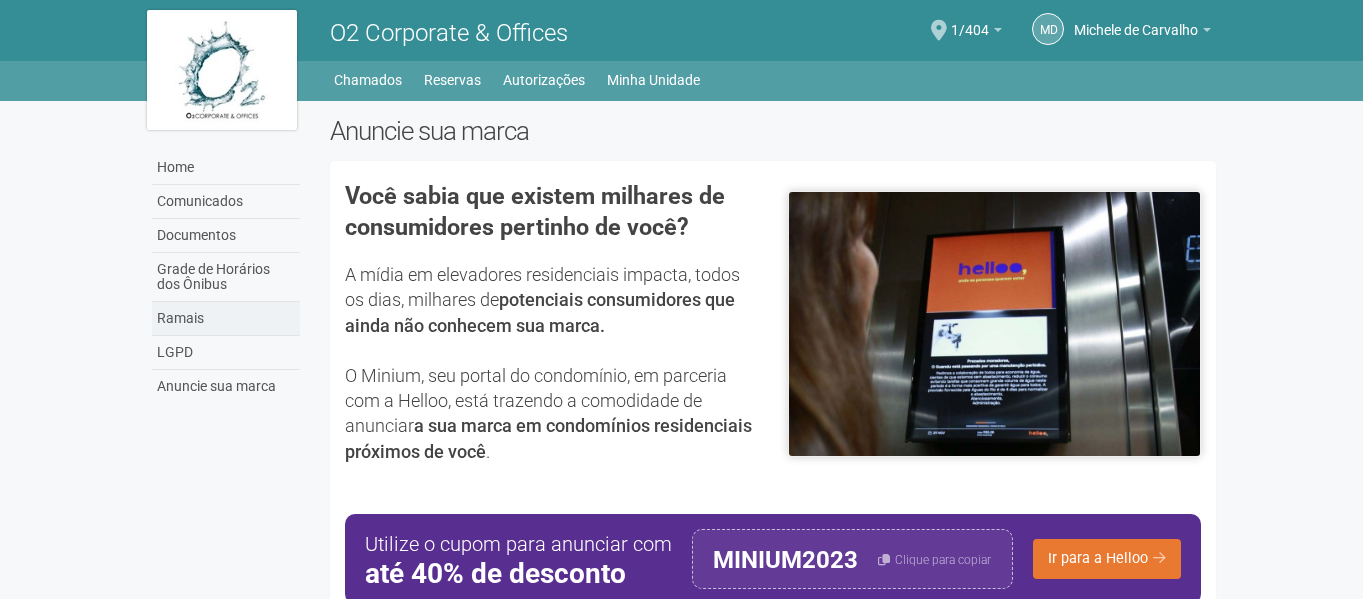 scroll, scrollTop: 0, scrollLeft: 0, axis: both 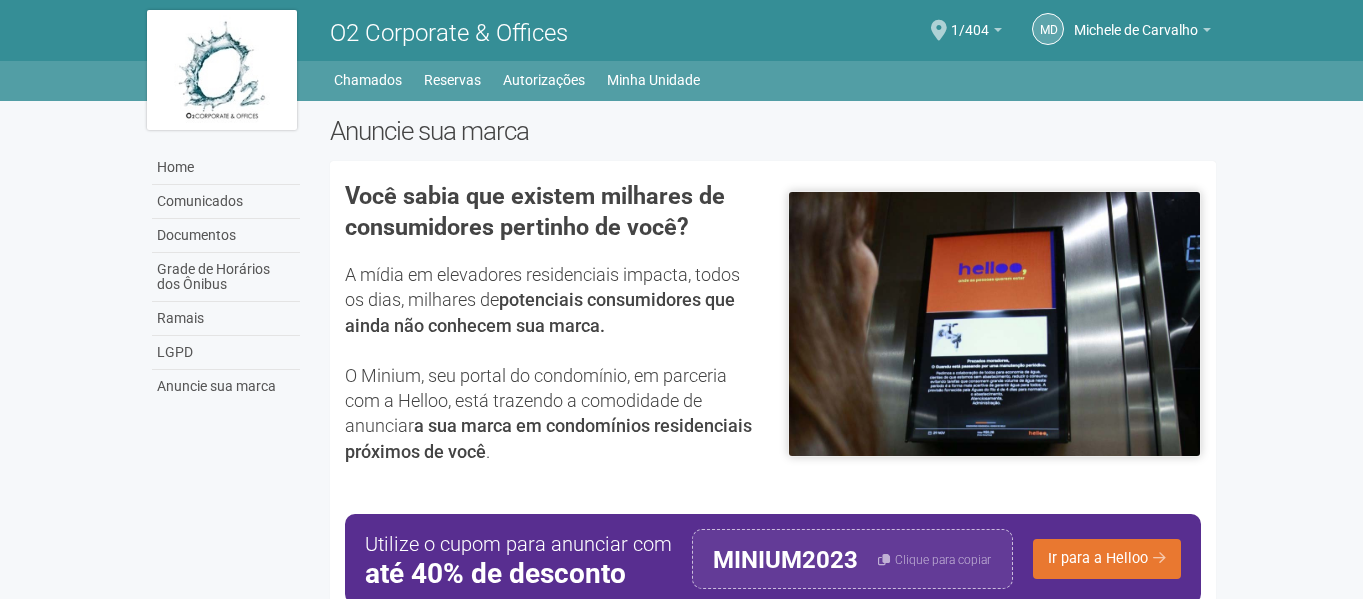 click at bounding box center (222, 70) 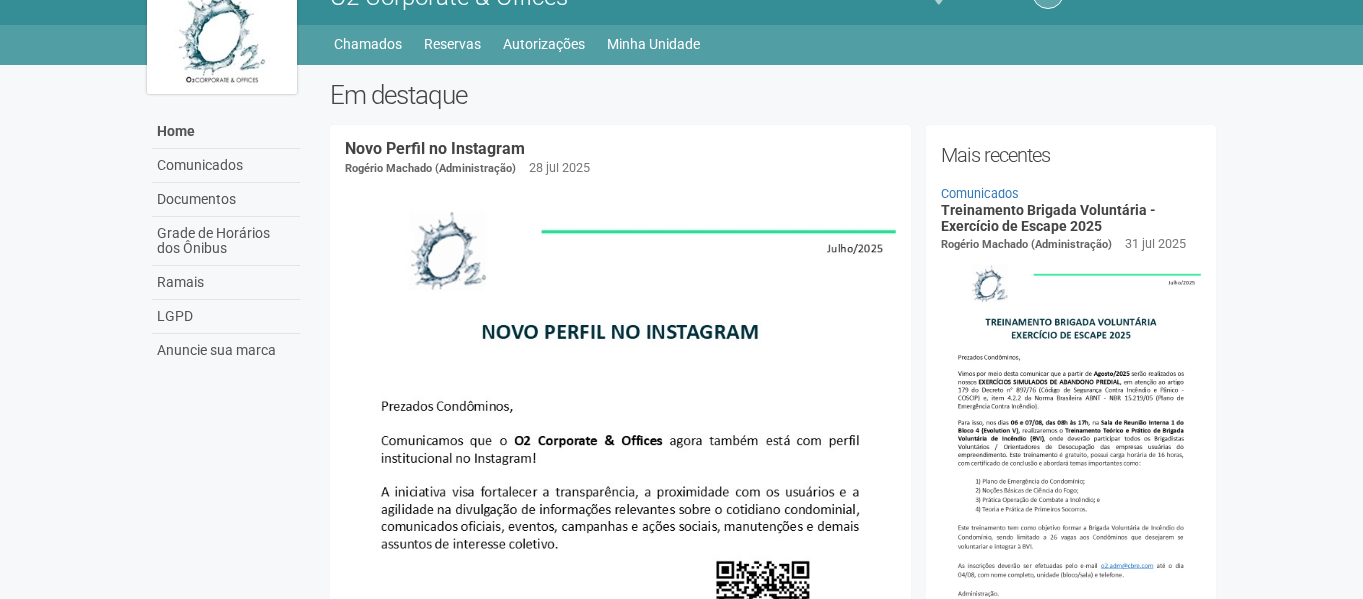 scroll, scrollTop: 0, scrollLeft: 0, axis: both 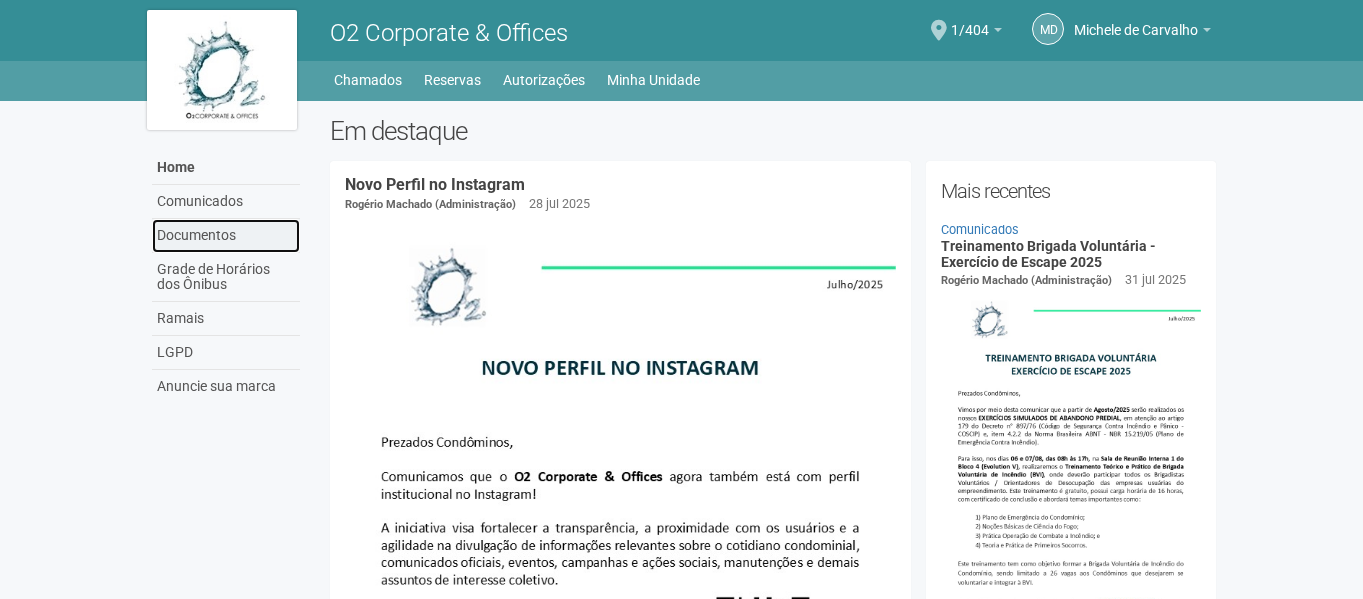 click on "Documentos" at bounding box center (226, 236) 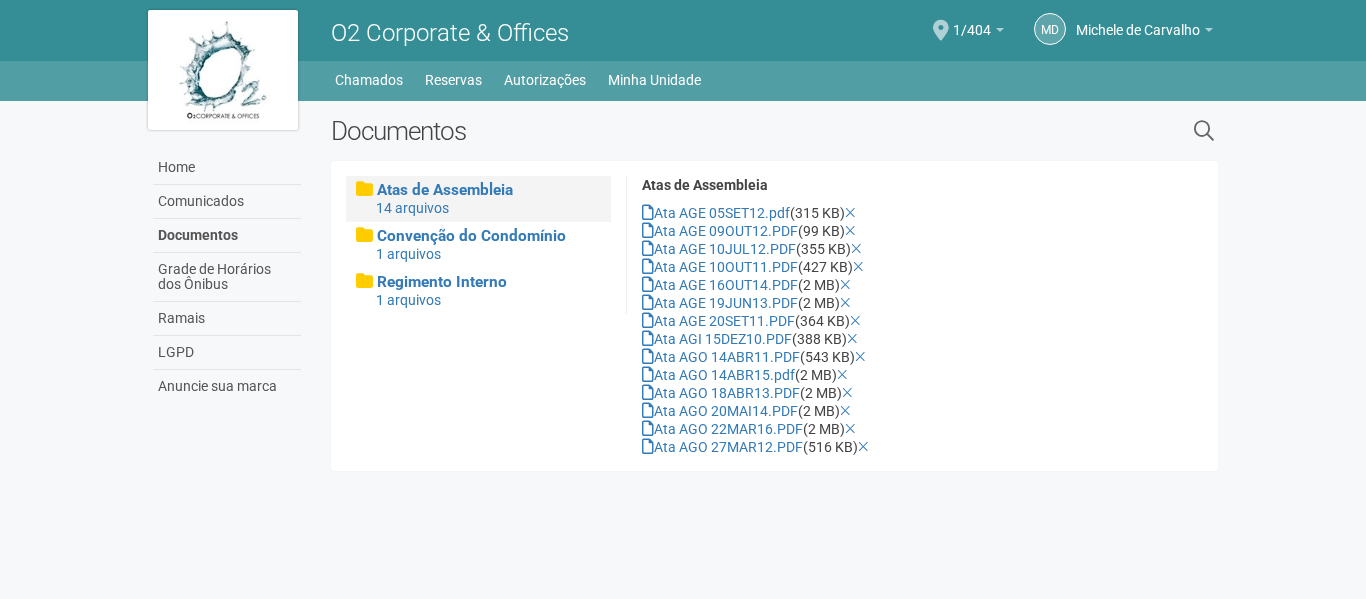 scroll, scrollTop: 0, scrollLeft: 0, axis: both 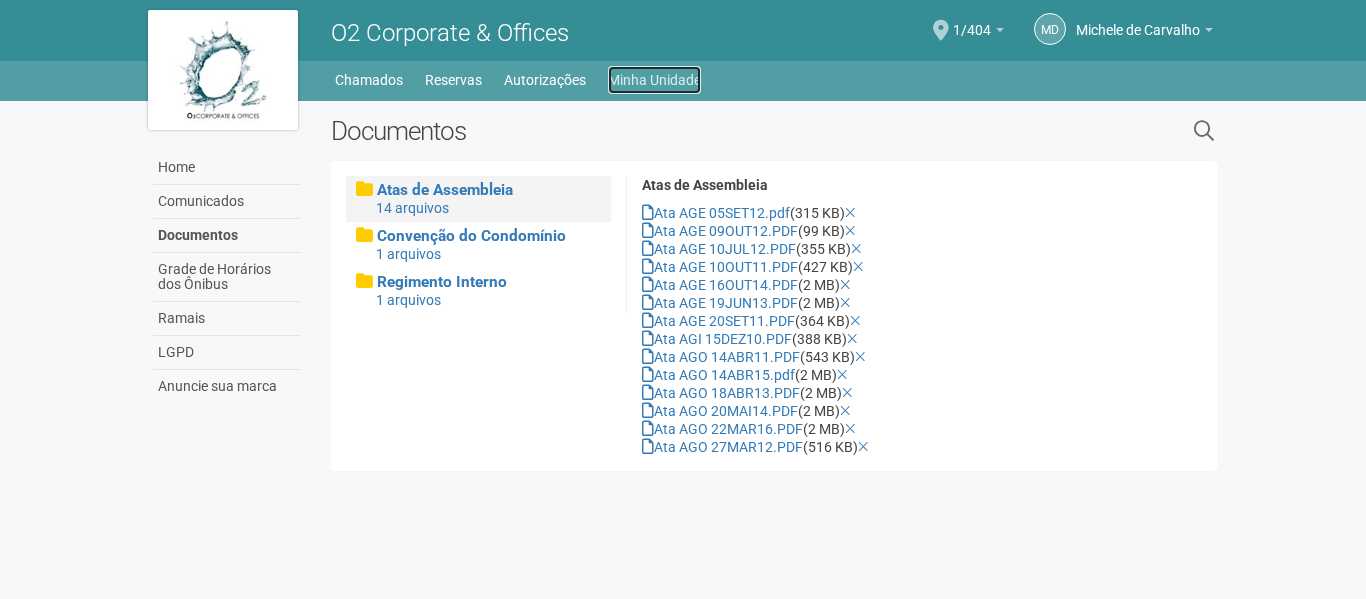 click on "Minha Unidade" at bounding box center (654, 80) 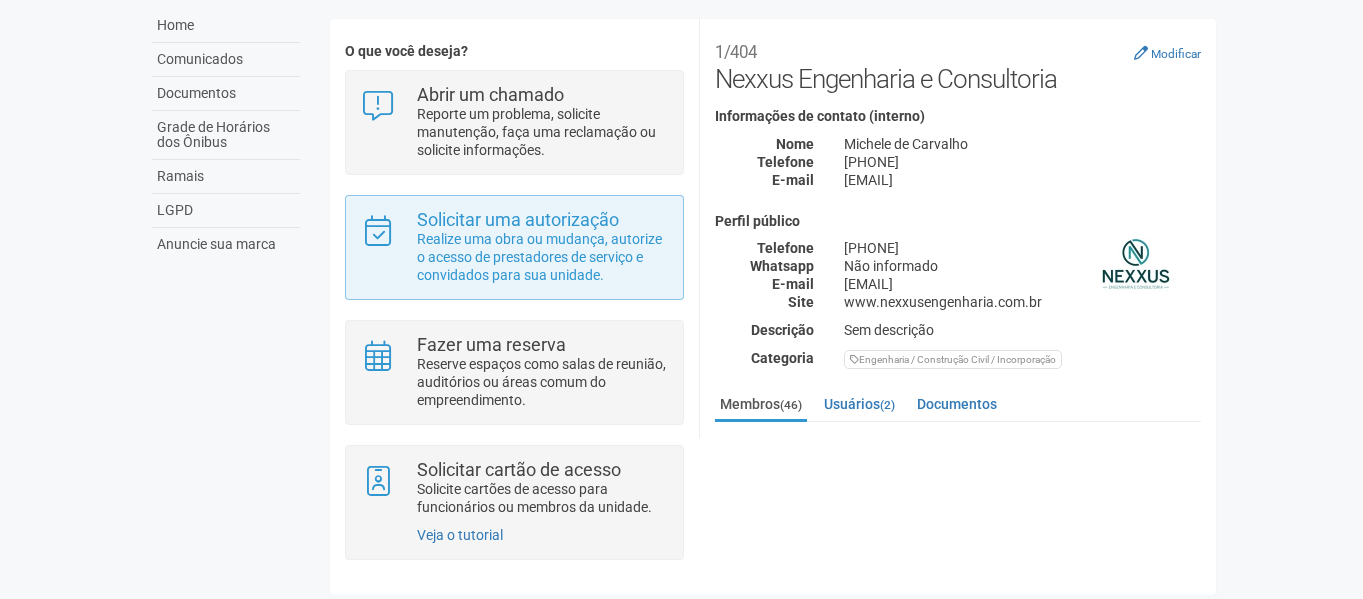 scroll, scrollTop: 152, scrollLeft: 0, axis: vertical 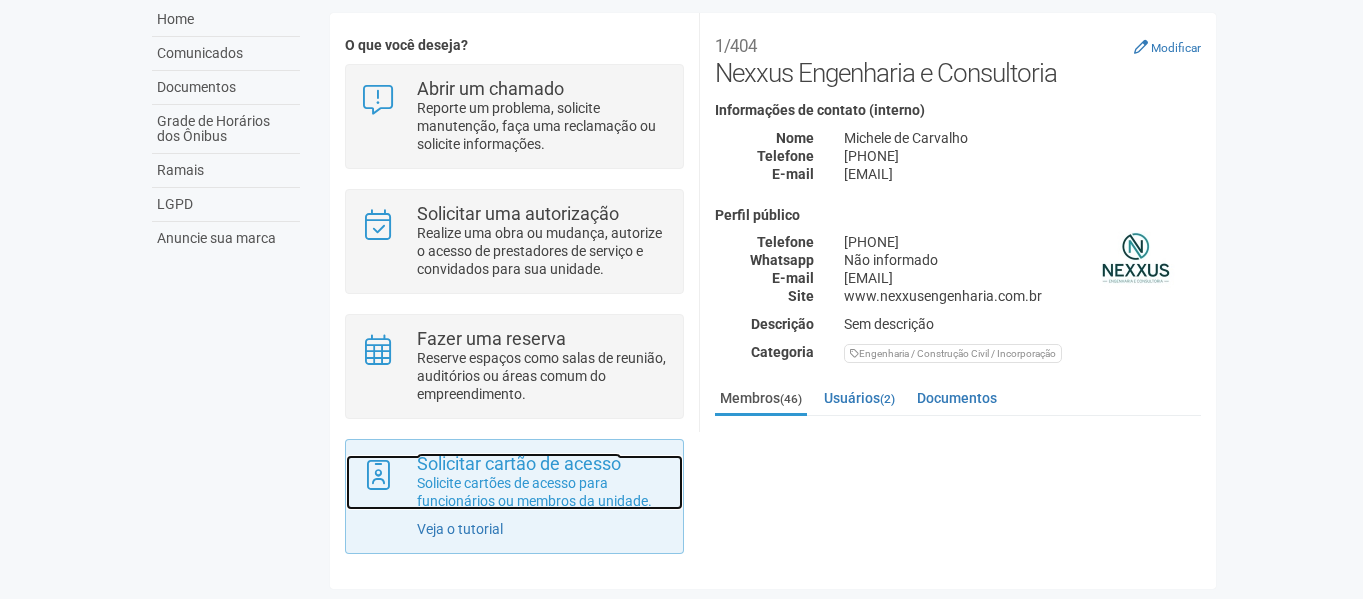 click on "Solicitar cartão de acesso" at bounding box center (519, 463) 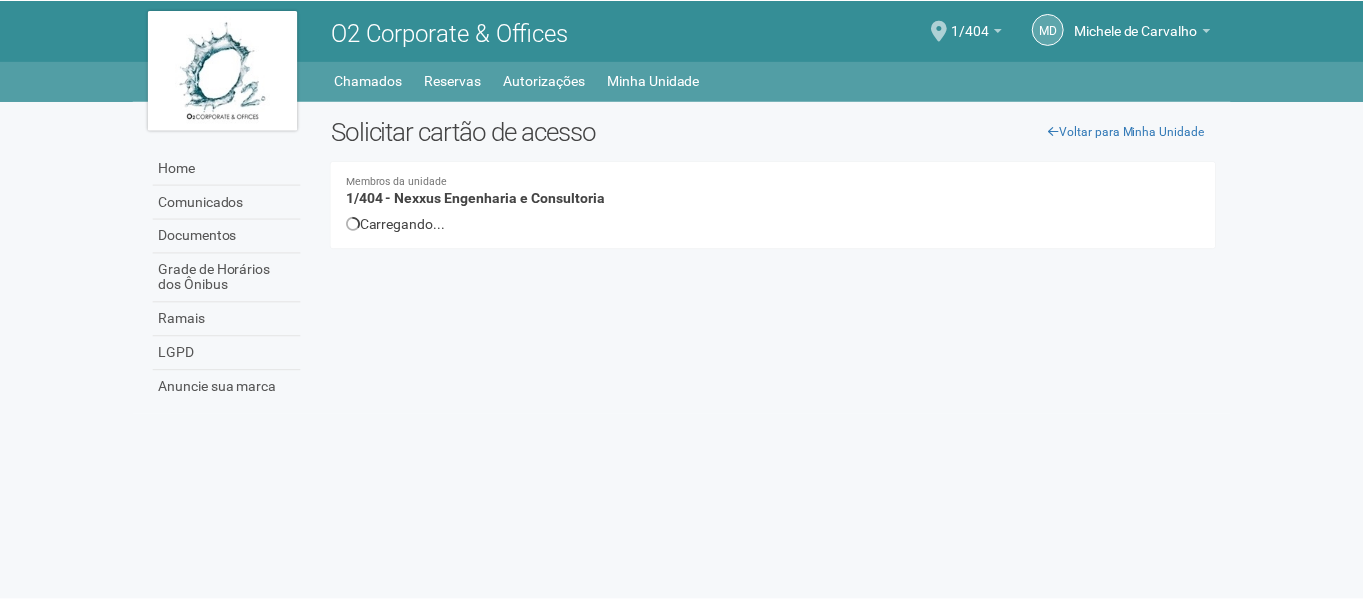 scroll, scrollTop: 0, scrollLeft: 0, axis: both 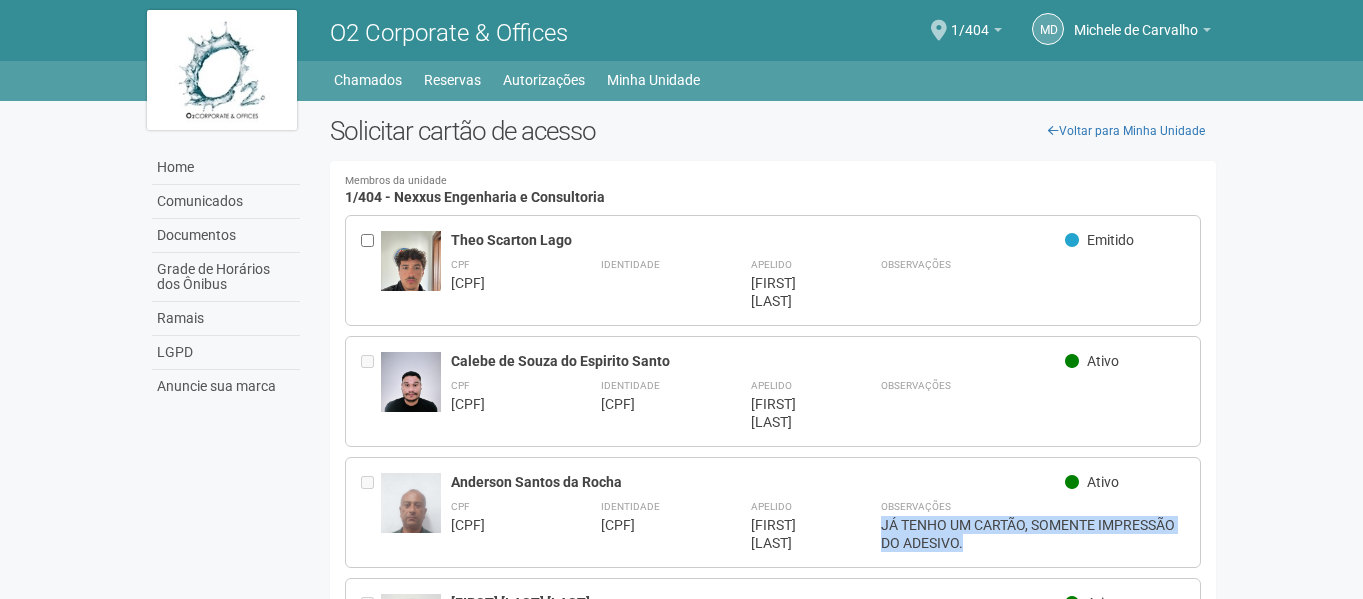 drag, startPoint x: 962, startPoint y: 517, endPoint x: 866, endPoint y: 508, distance: 96.42095 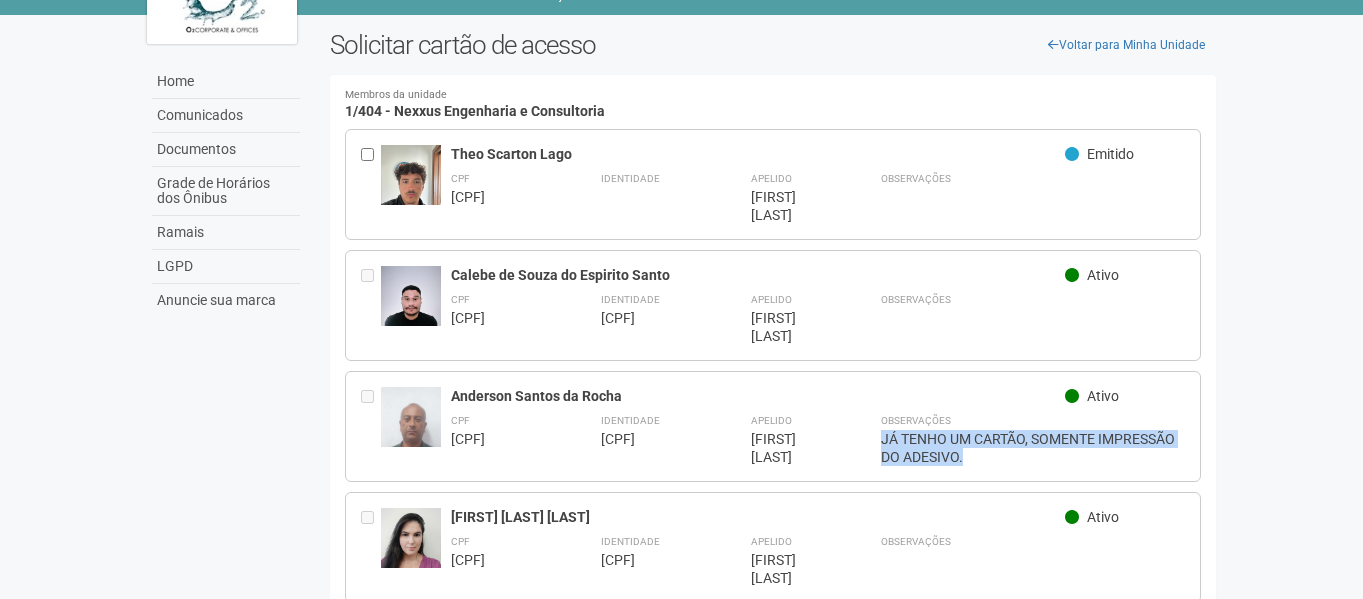 scroll, scrollTop: 0, scrollLeft: 0, axis: both 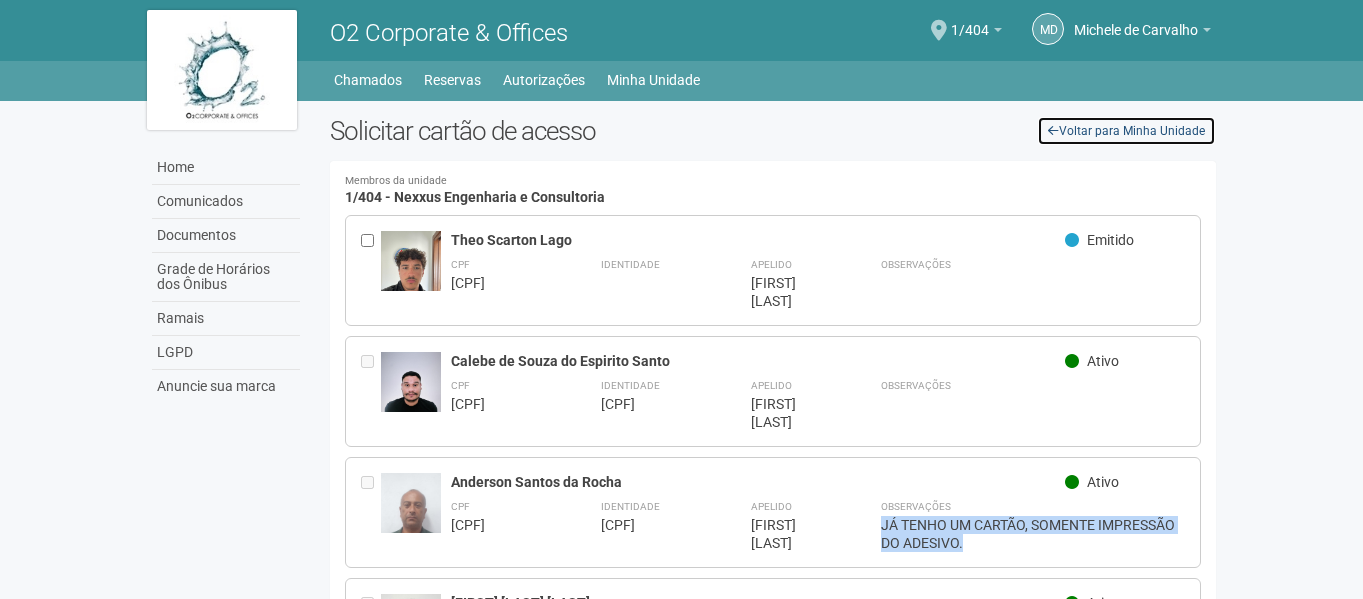 click at bounding box center (1053, 131) 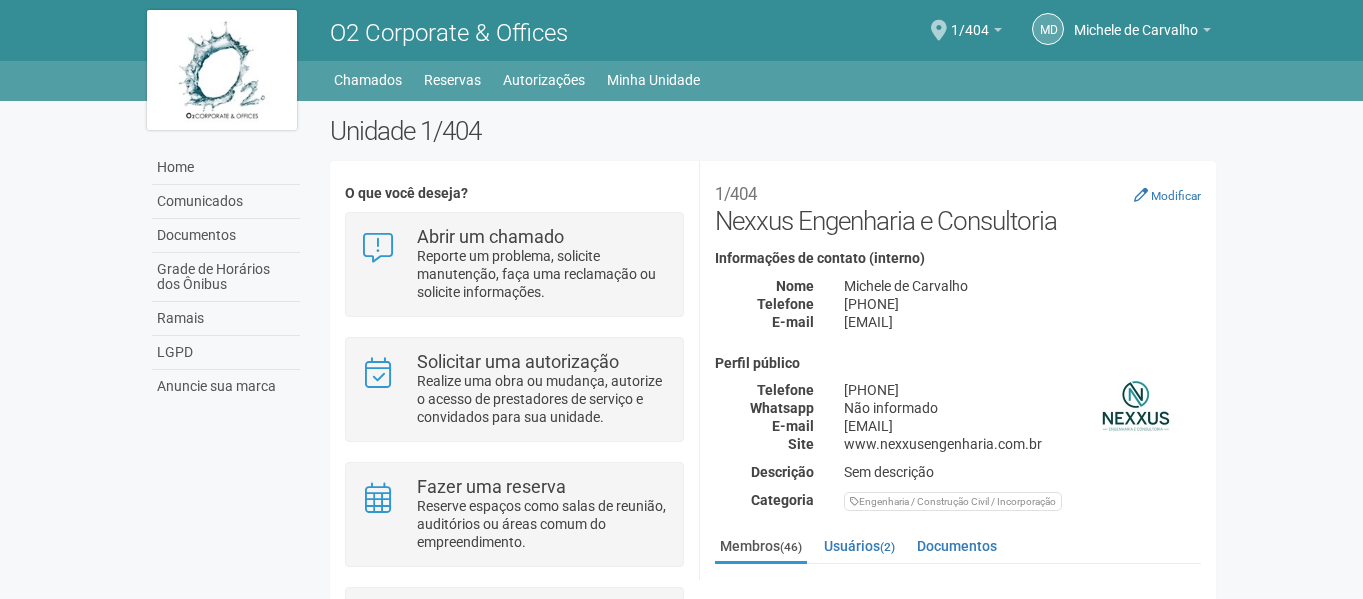 scroll, scrollTop: 0, scrollLeft: 0, axis: both 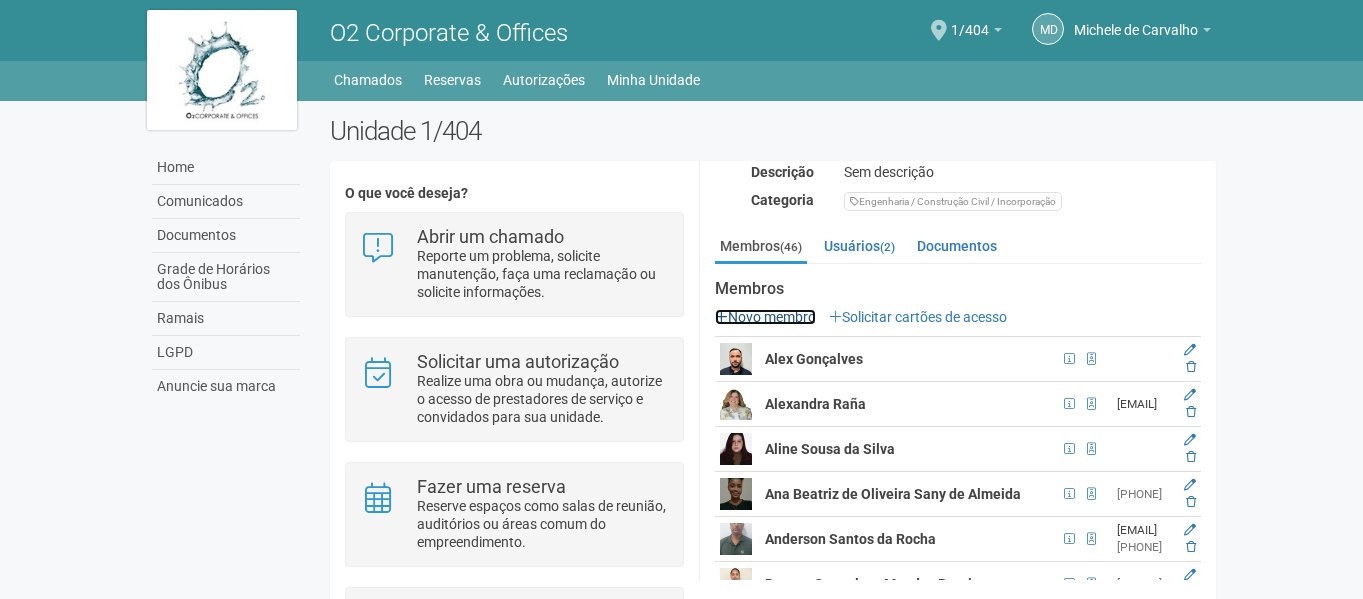 click on "Novo membro" at bounding box center (765, 317) 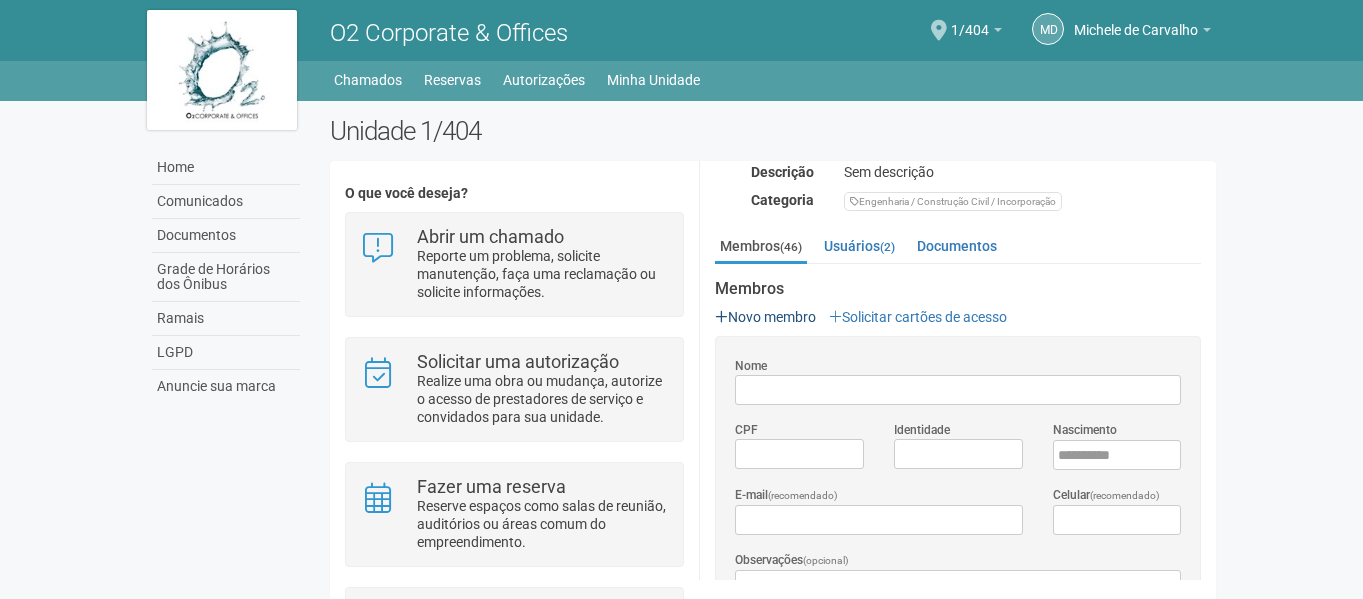 scroll, scrollTop: 0, scrollLeft: 0, axis: both 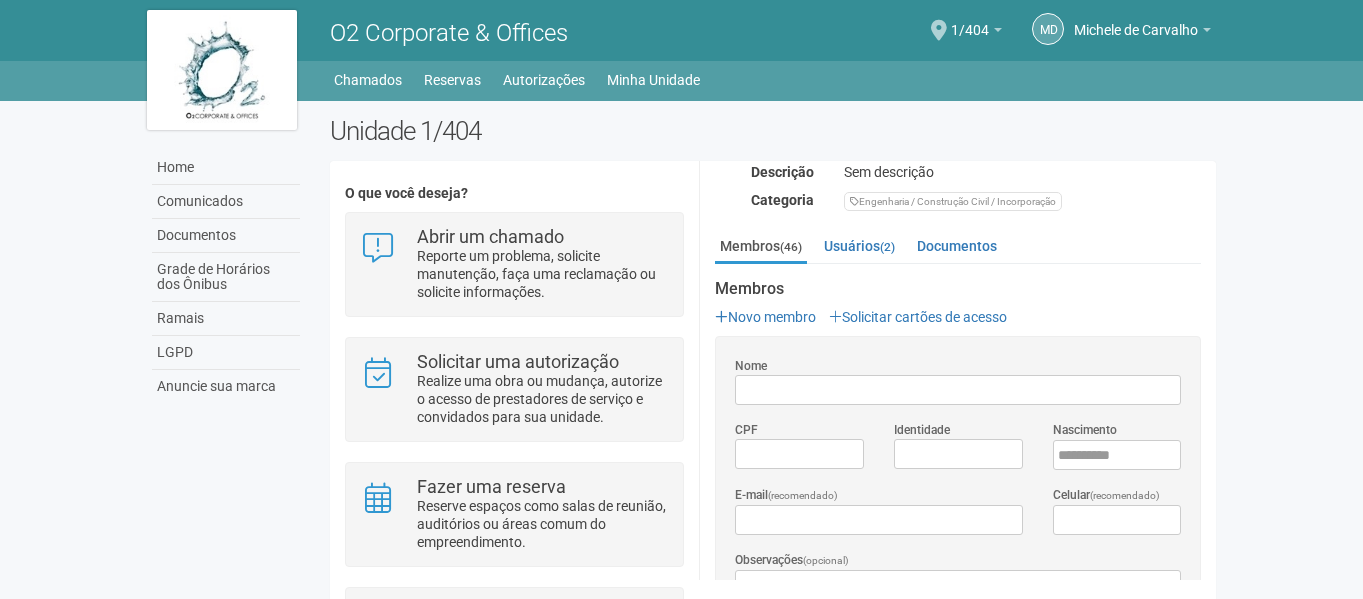 click on "Nome" at bounding box center [958, 390] 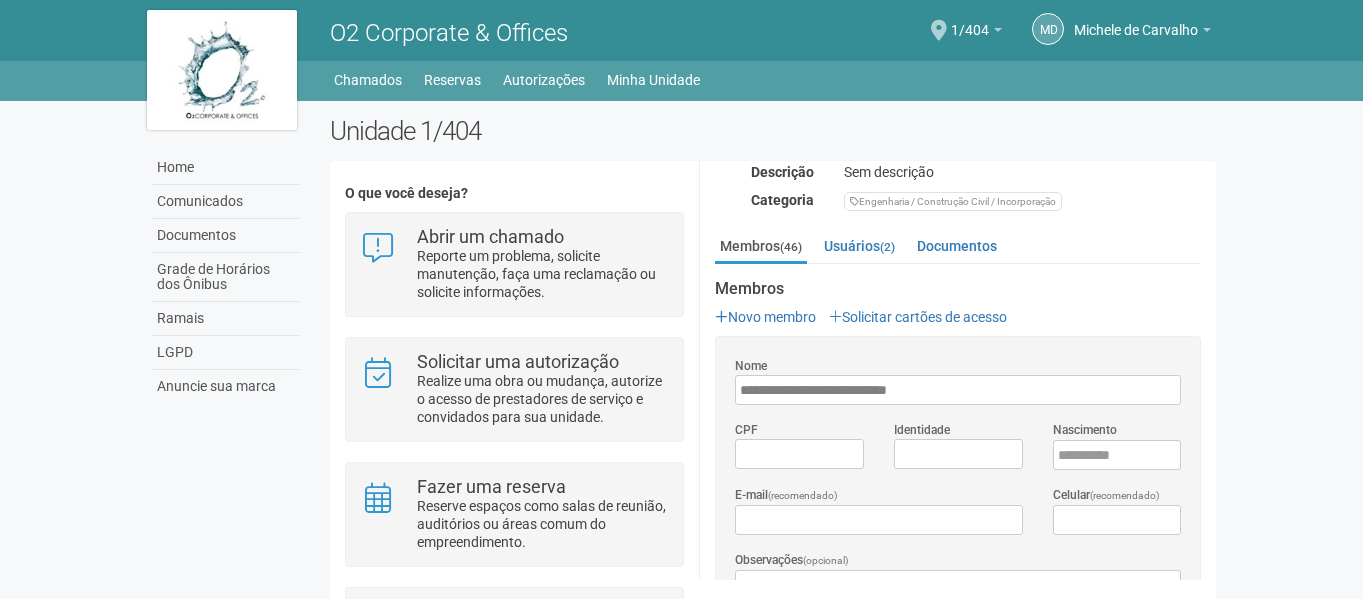 type on "**********" 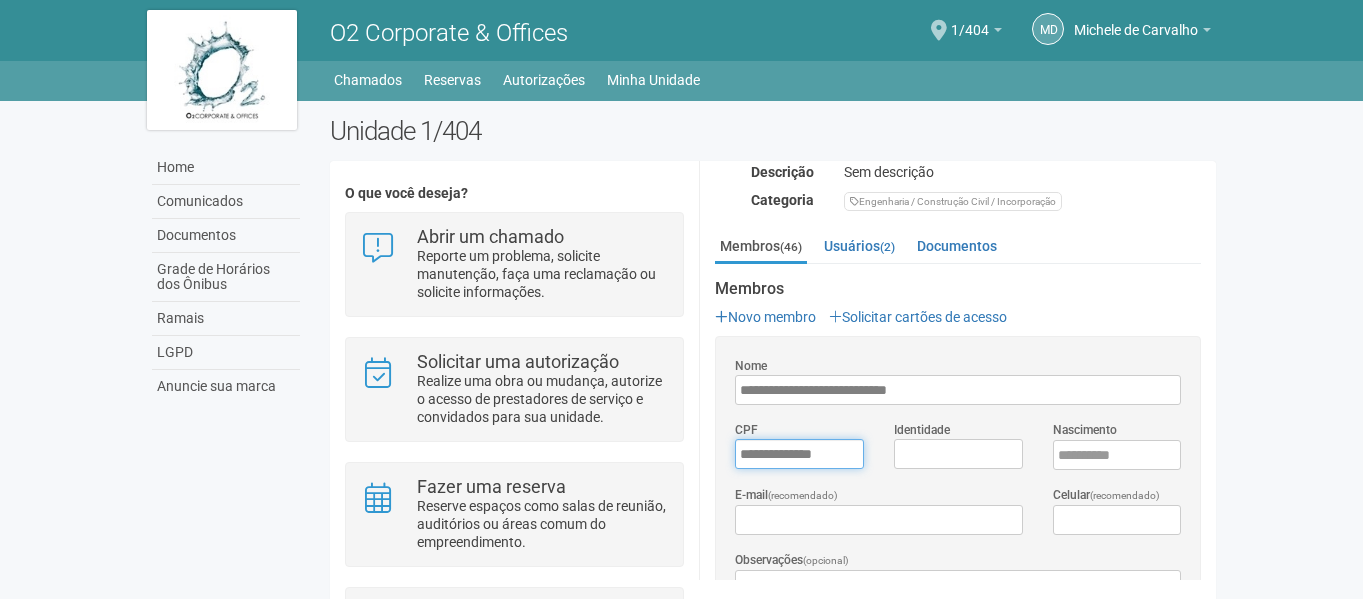 type on "**********" 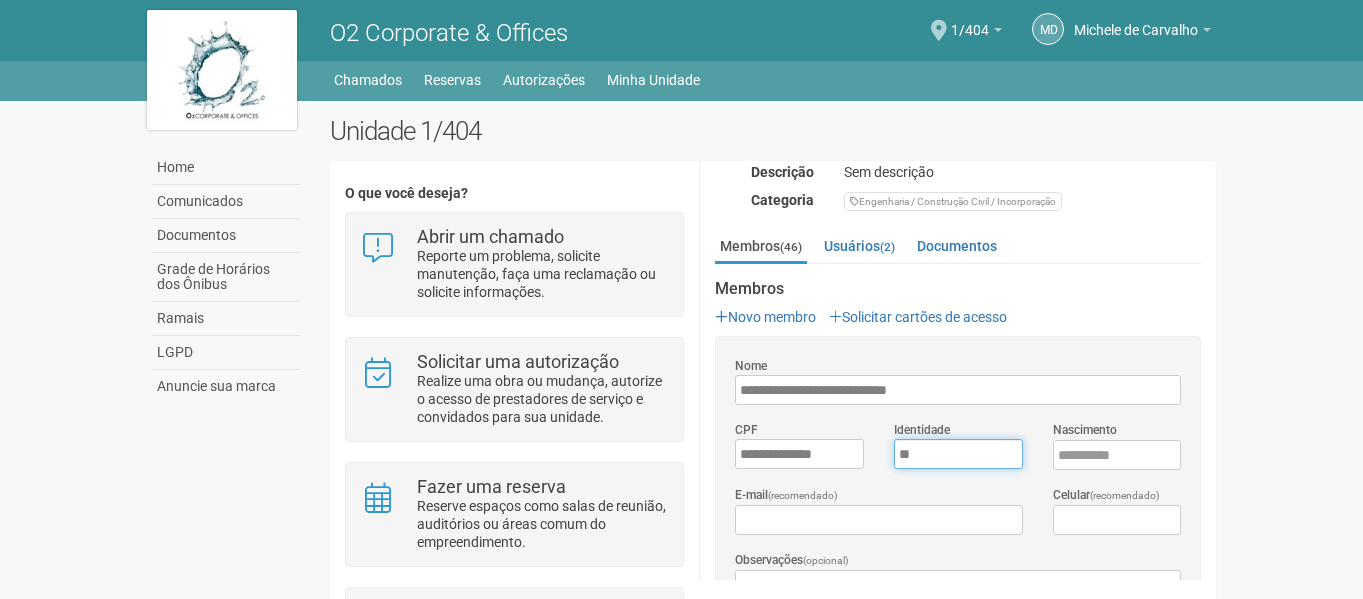 type on "*" 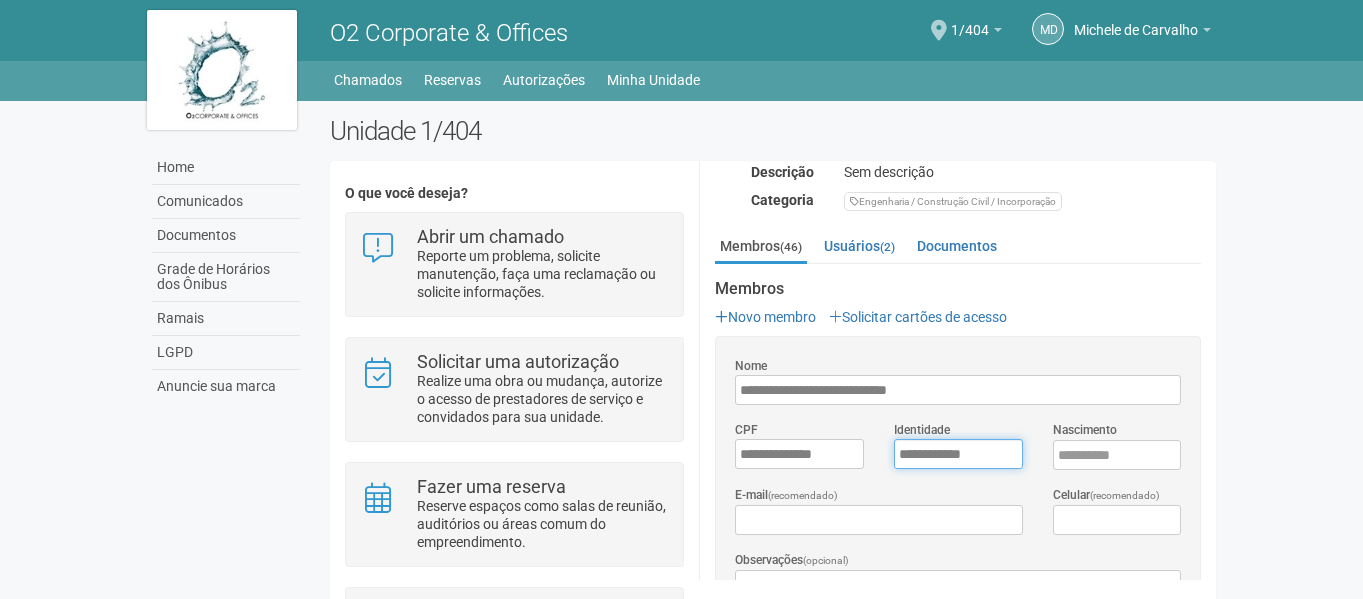 type on "**********" 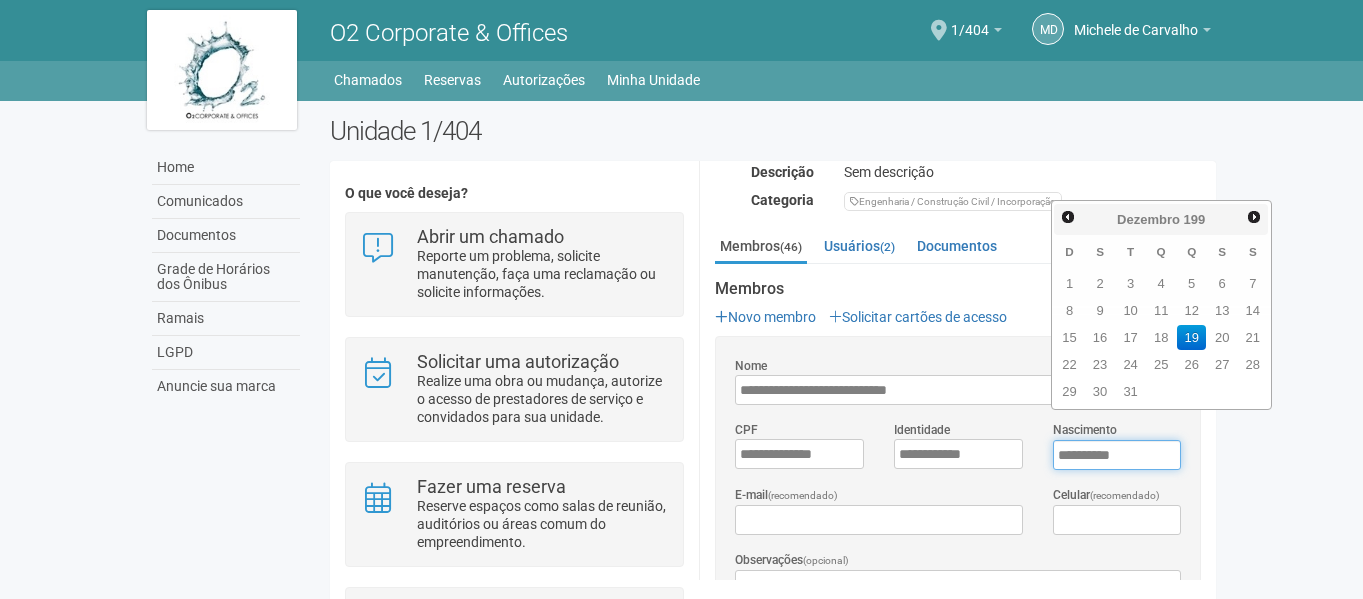 type on "**********" 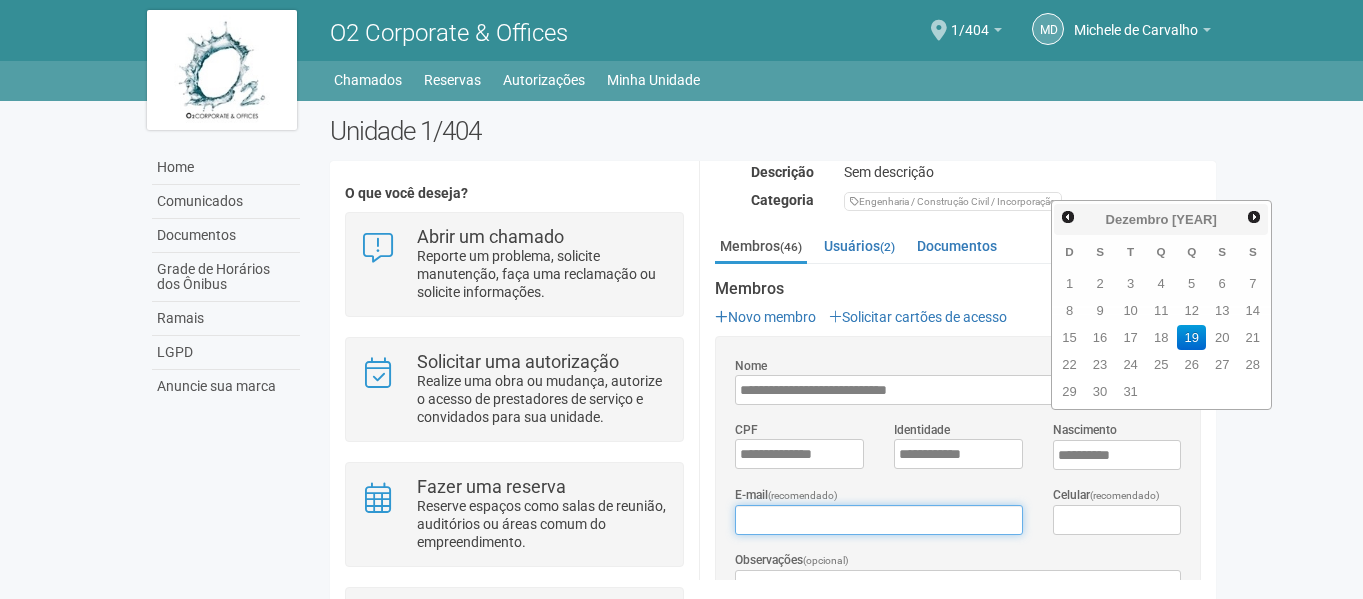 click on "E-mail  (recomendado)" at bounding box center [878, 520] 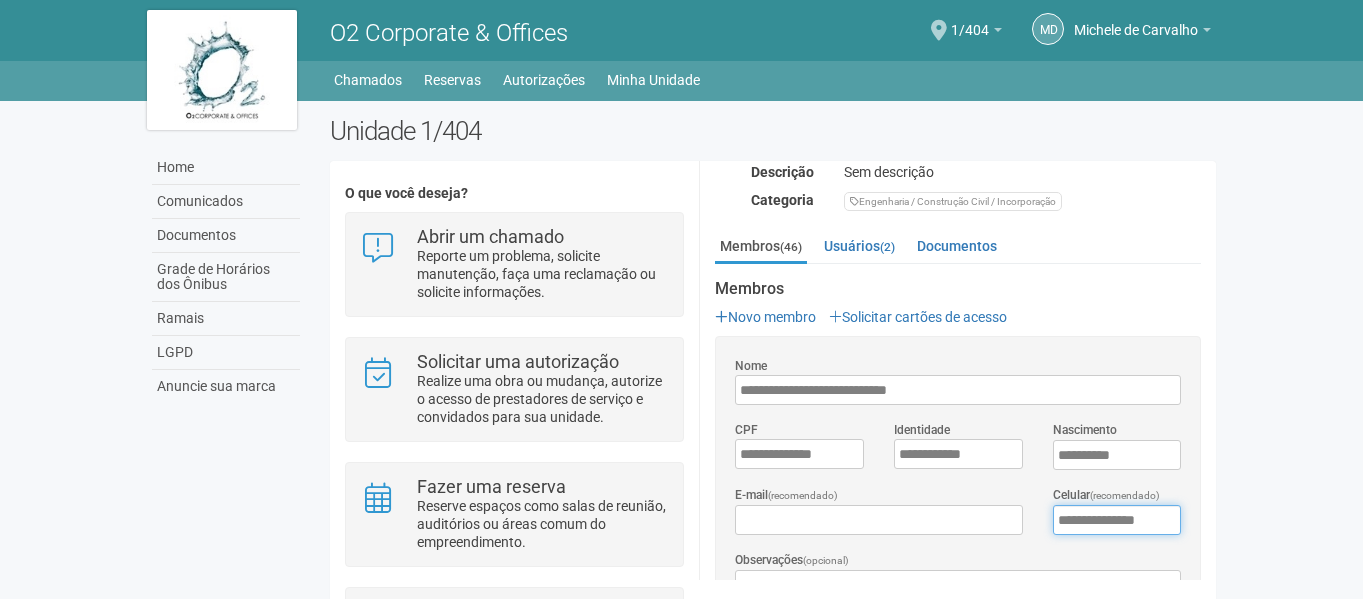 click on "**********" at bounding box center [1117, 520] 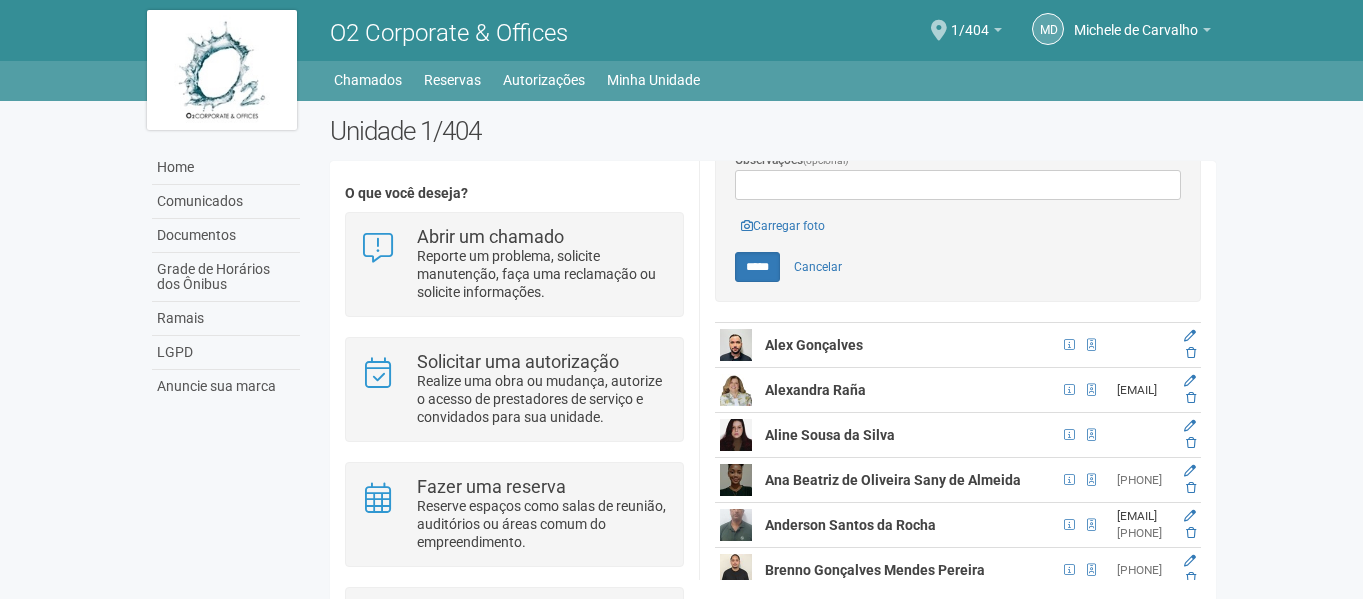 scroll, scrollTop: 500, scrollLeft: 0, axis: vertical 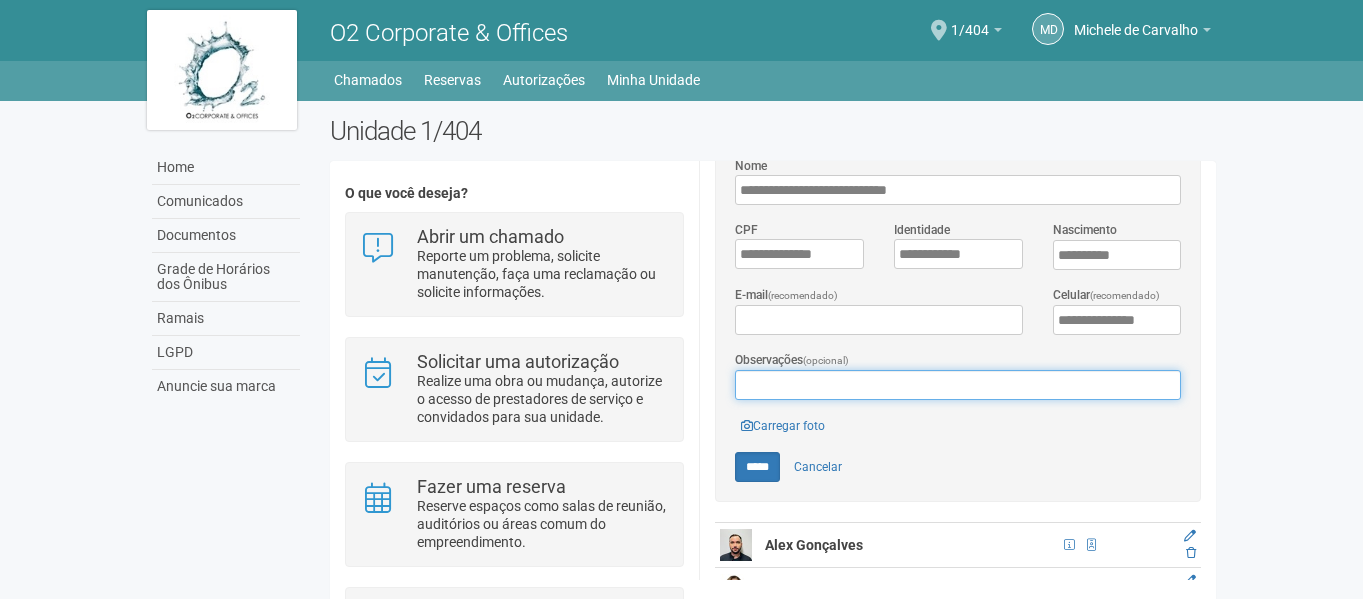 click on "Observações  (opcional)" at bounding box center (958, 385) 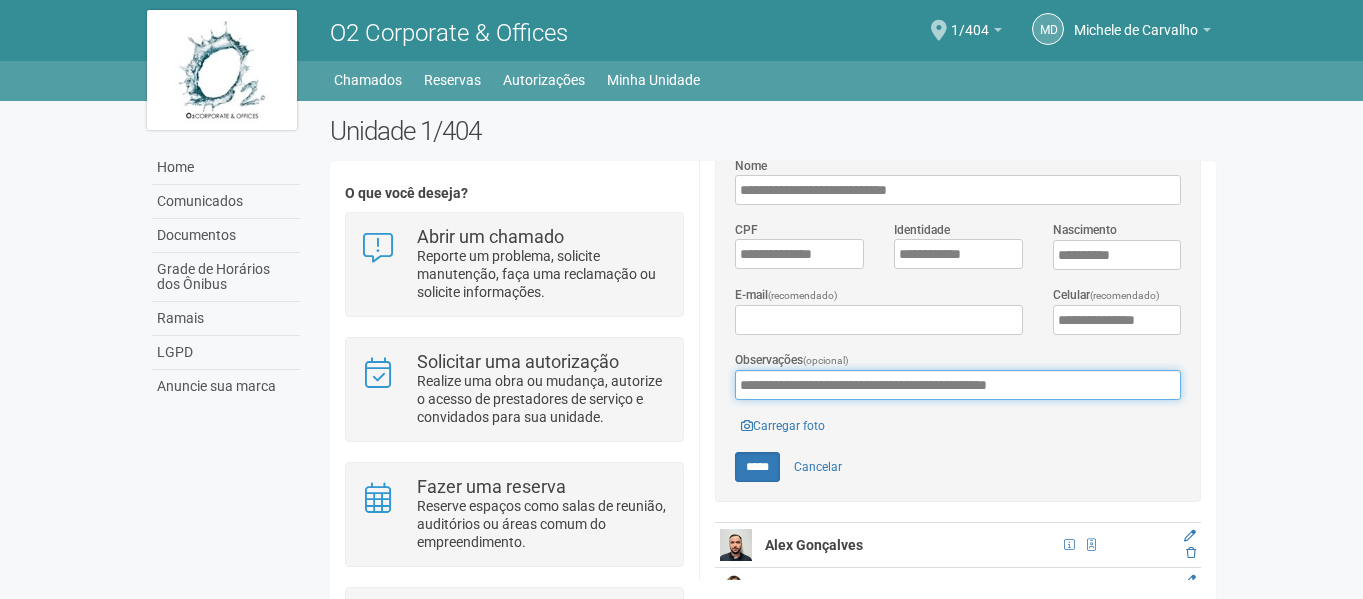 drag, startPoint x: 1133, startPoint y: 376, endPoint x: 708, endPoint y: 406, distance: 426.0575 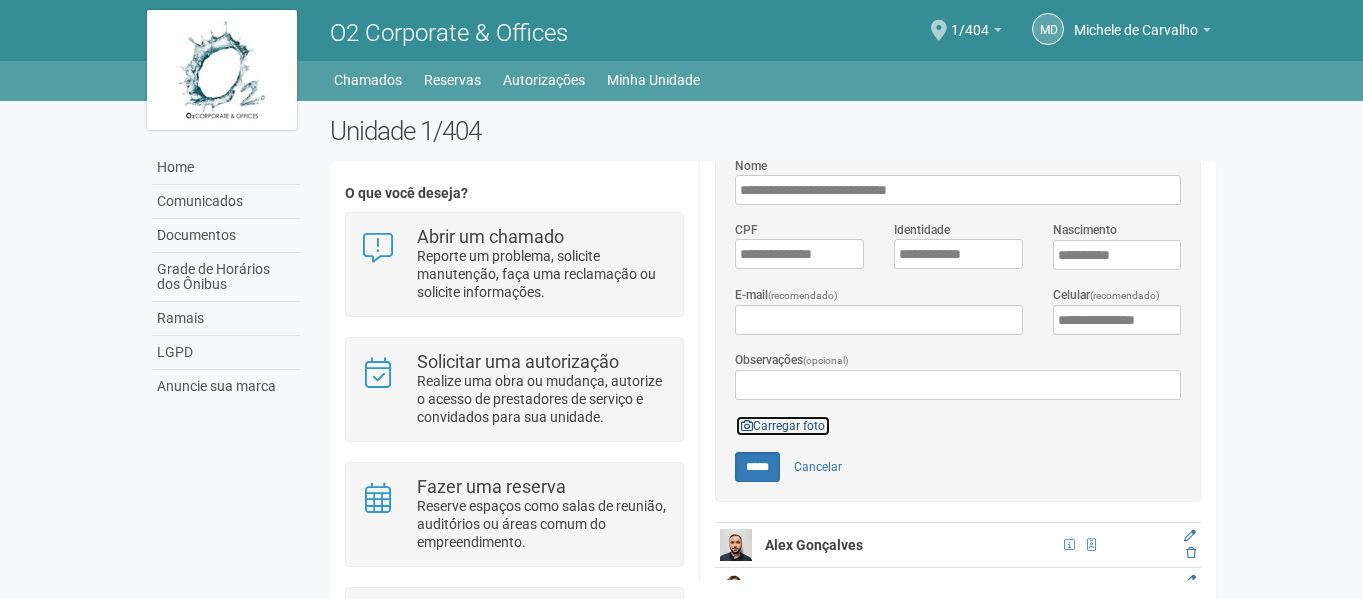 click on "Carregar foto" at bounding box center (783, 426) 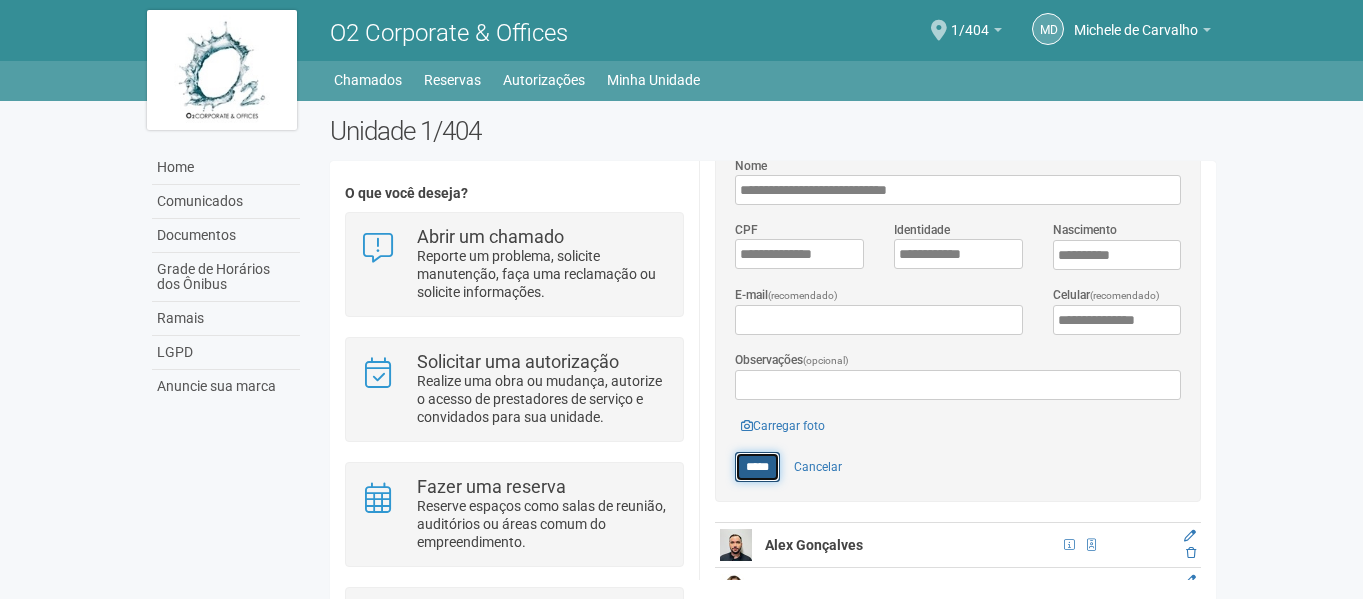 click on "*****" at bounding box center [757, 467] 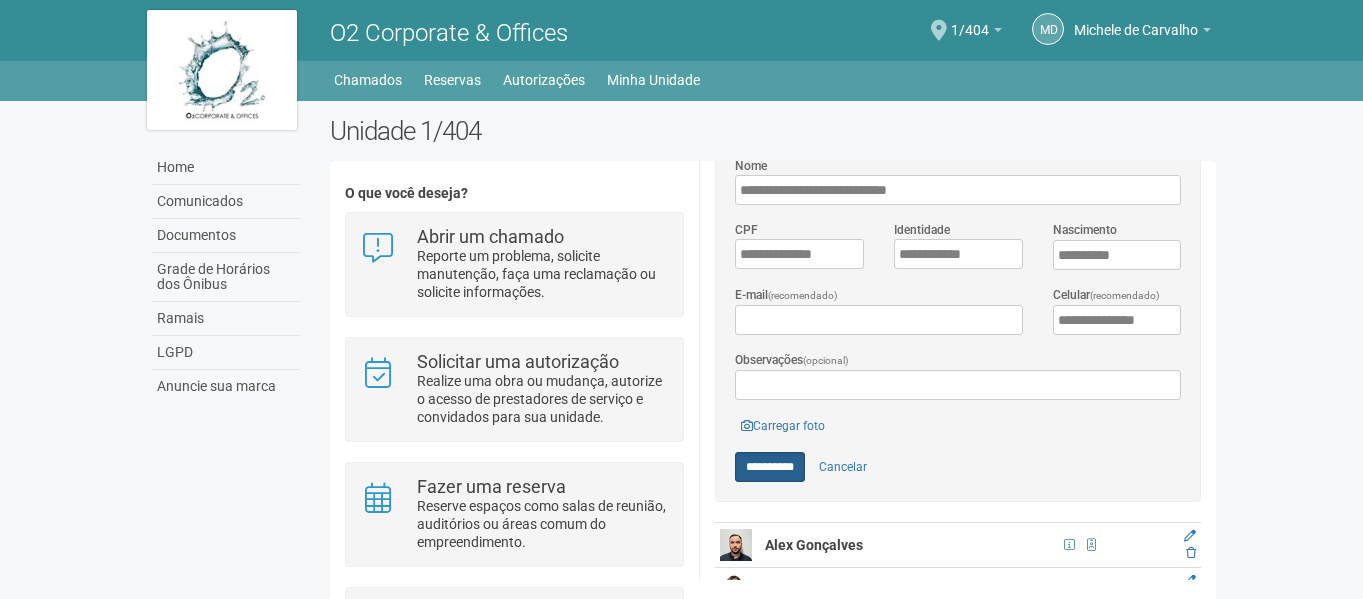 type on "*****" 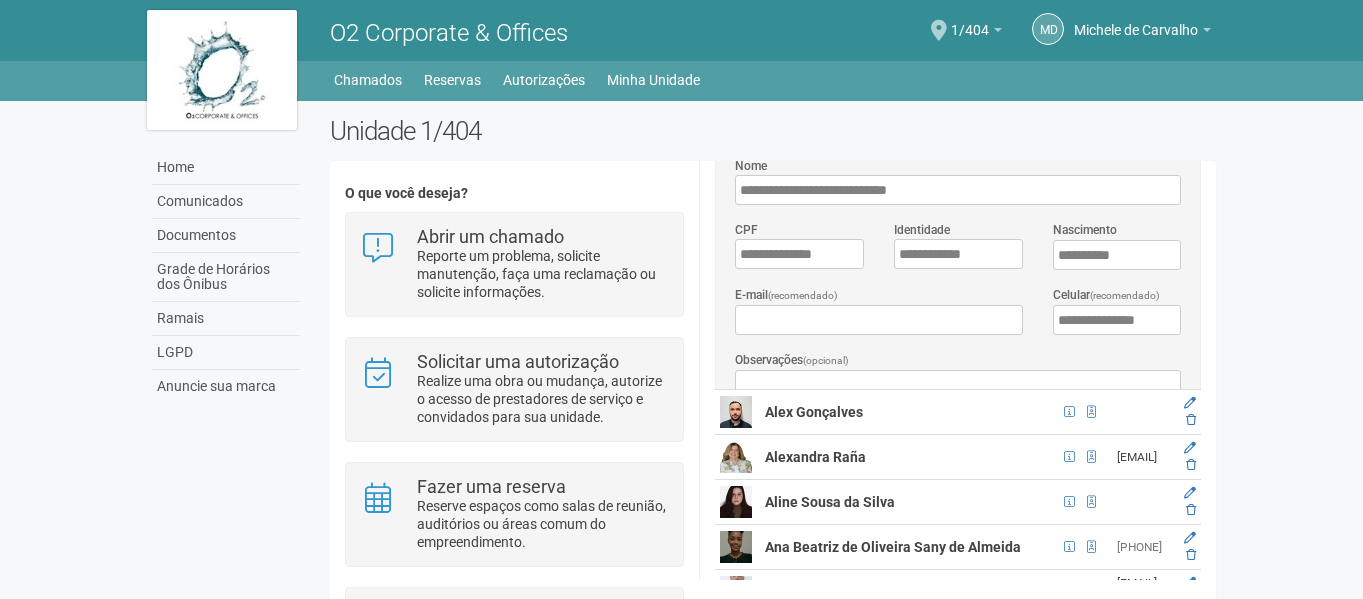 scroll, scrollTop: 0, scrollLeft: 0, axis: both 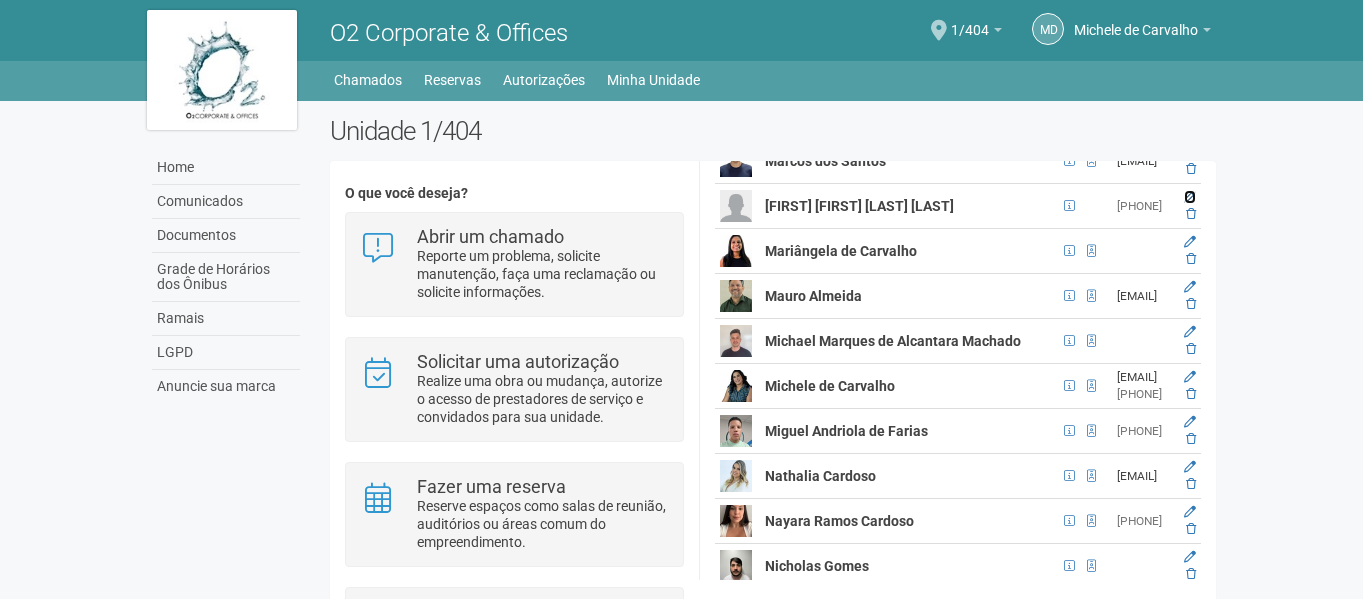 click at bounding box center (1190, 197) 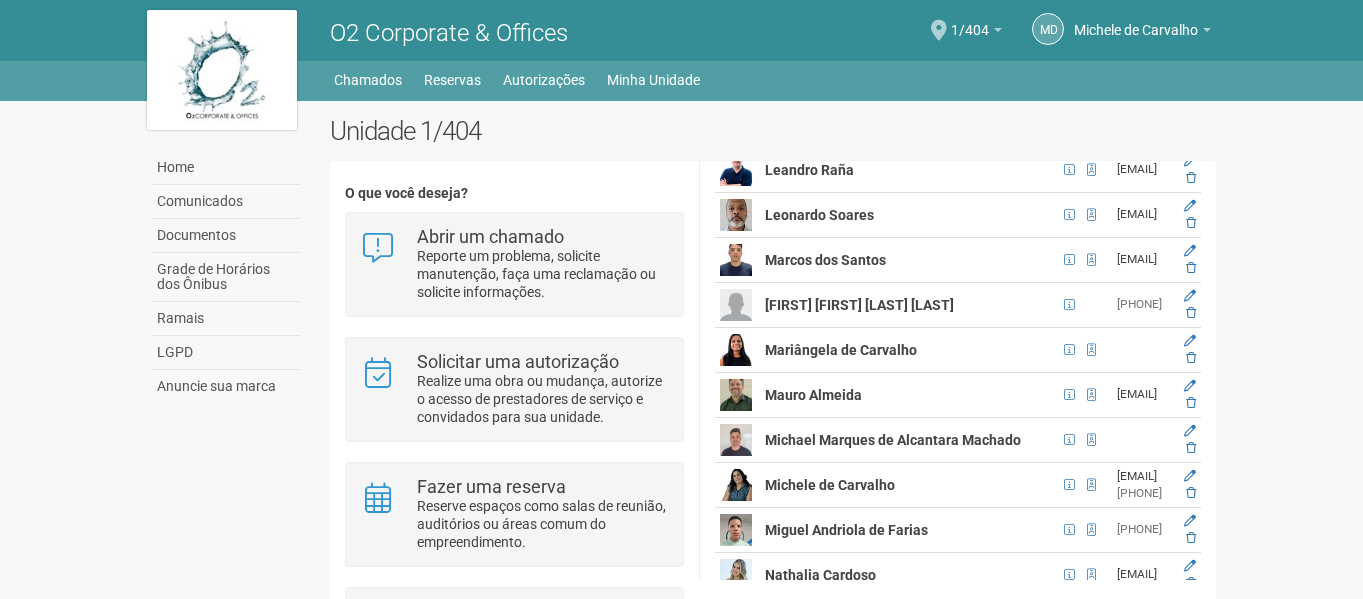 scroll, scrollTop: 48, scrollLeft: 0, axis: vertical 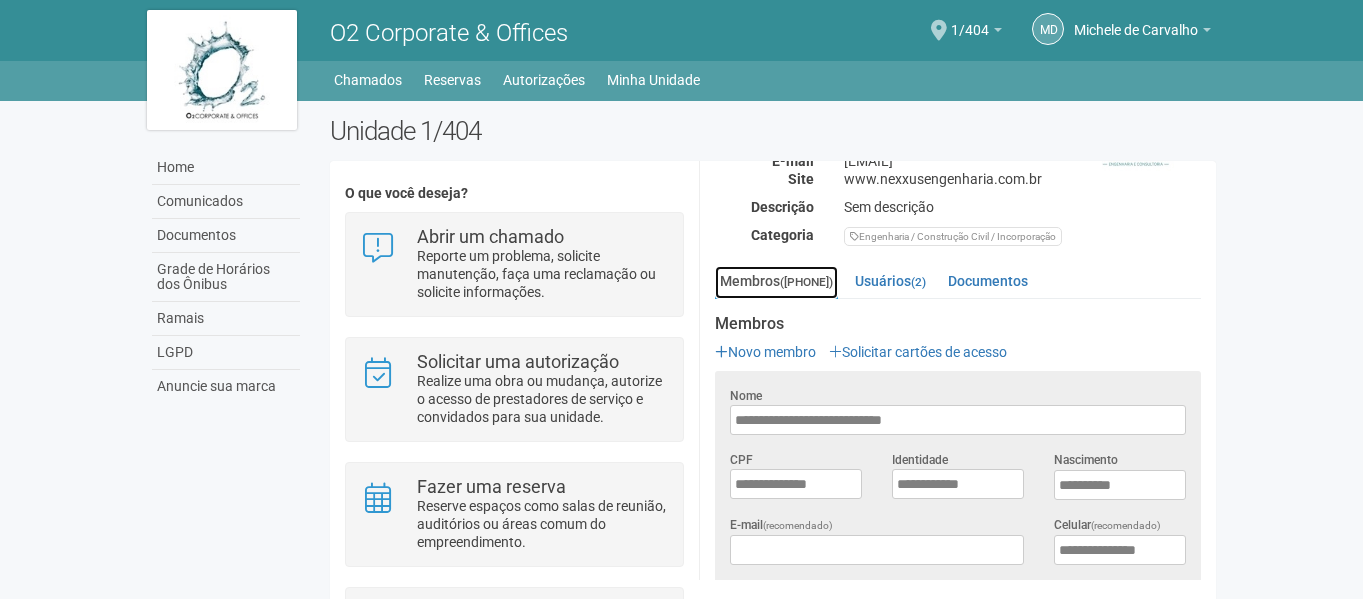 click on "([PHONE])" at bounding box center [806, 282] 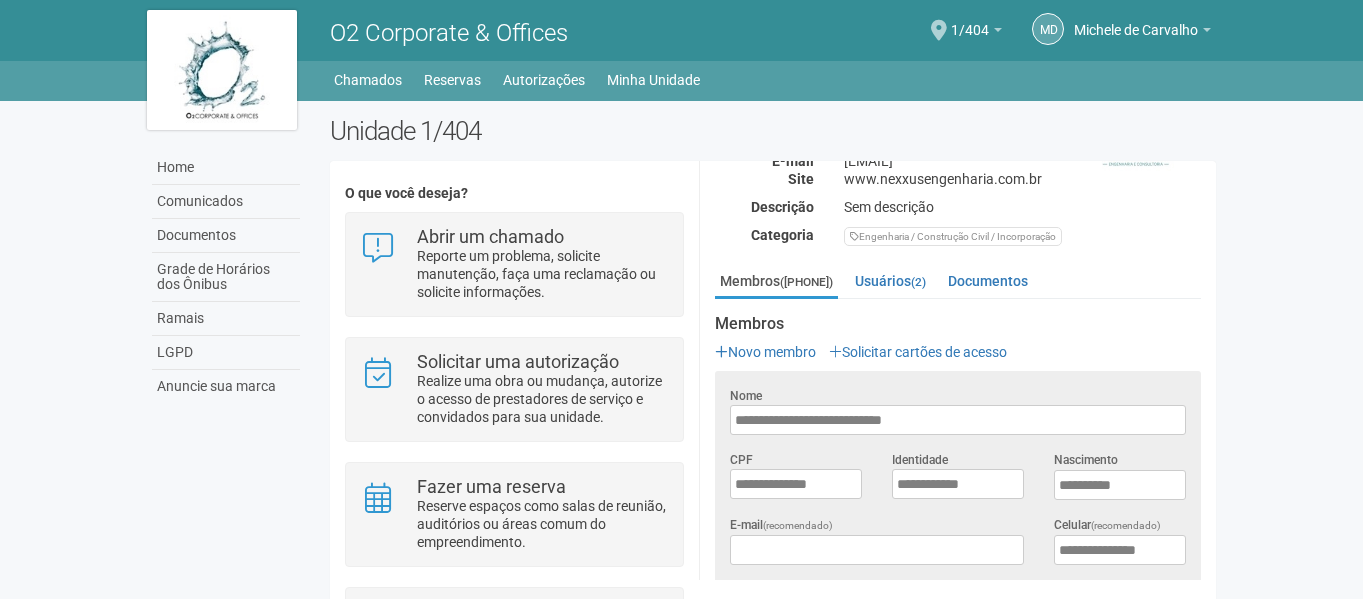 scroll, scrollTop: 418, scrollLeft: 0, axis: vertical 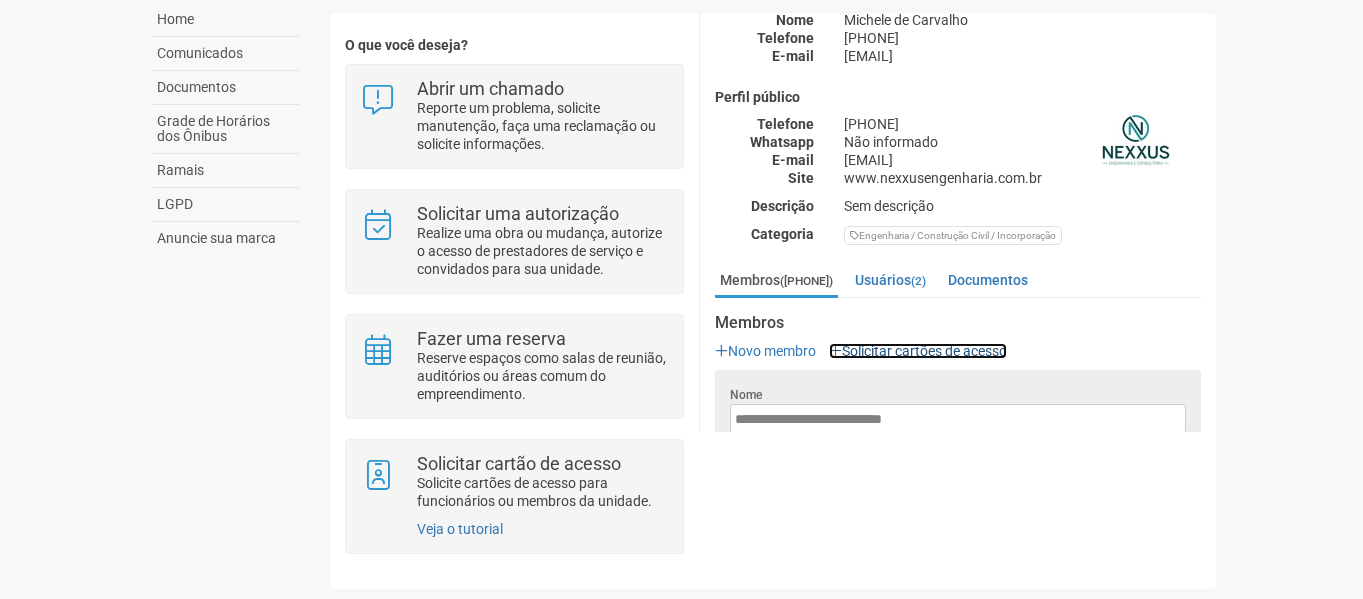 click on "Solicitar cartões de acesso" at bounding box center [918, 351] 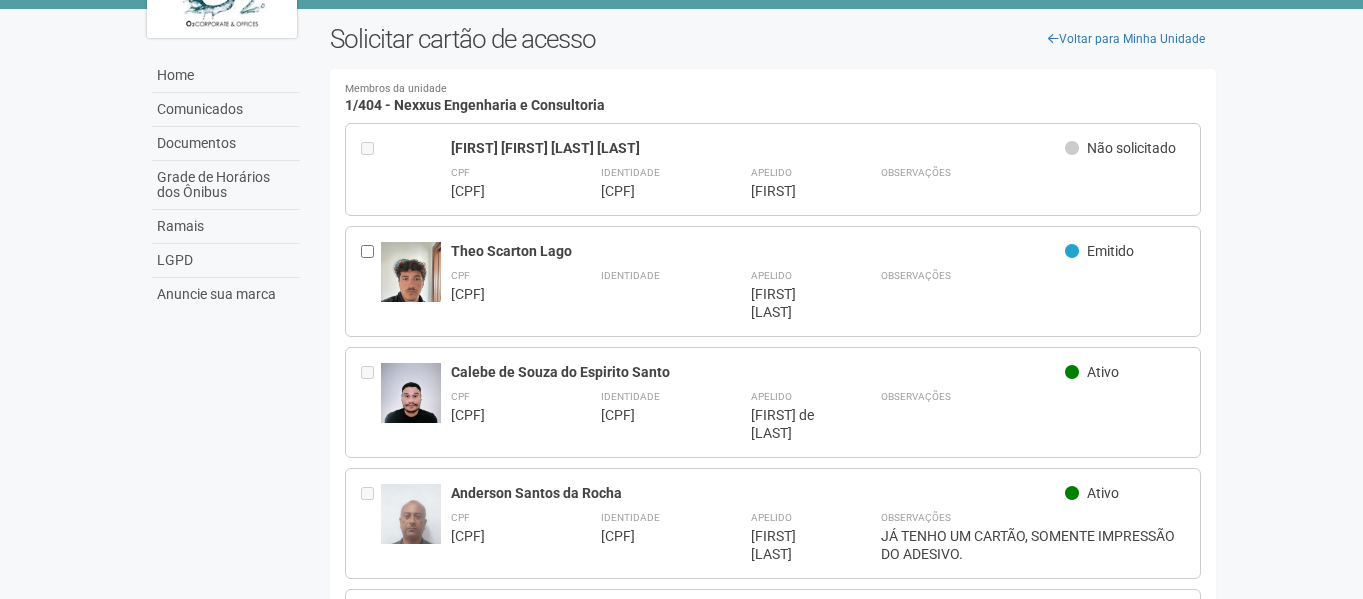 scroll, scrollTop: 0, scrollLeft: 0, axis: both 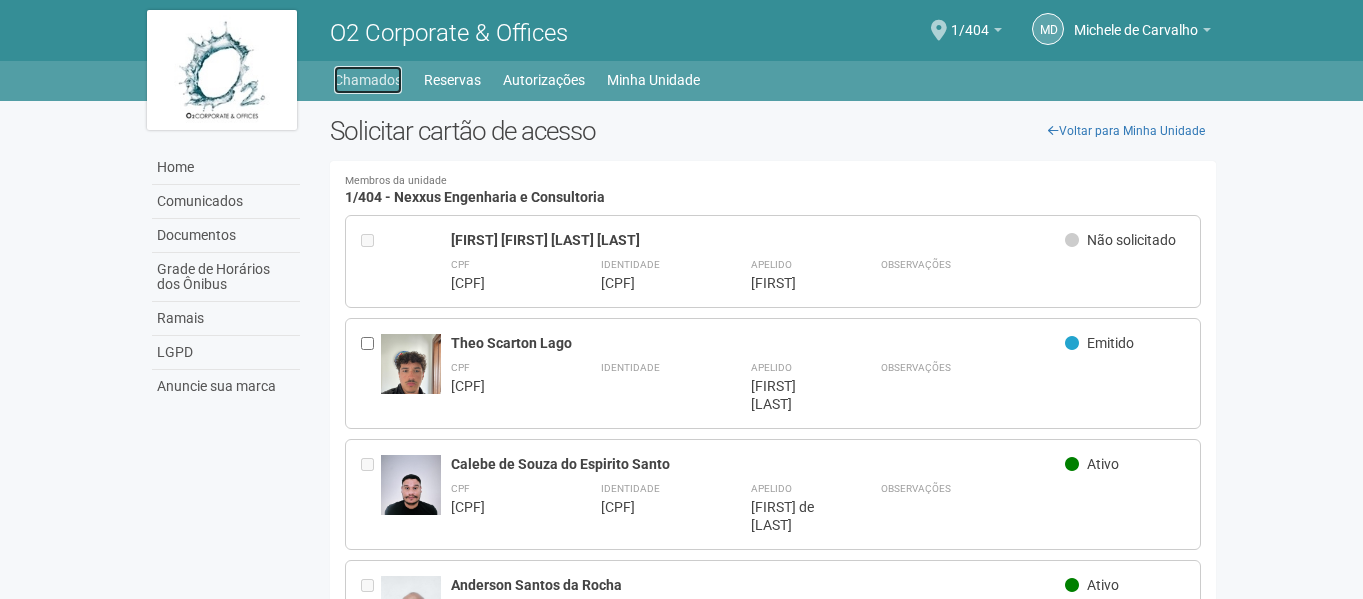 click on "Chamados" at bounding box center [368, 80] 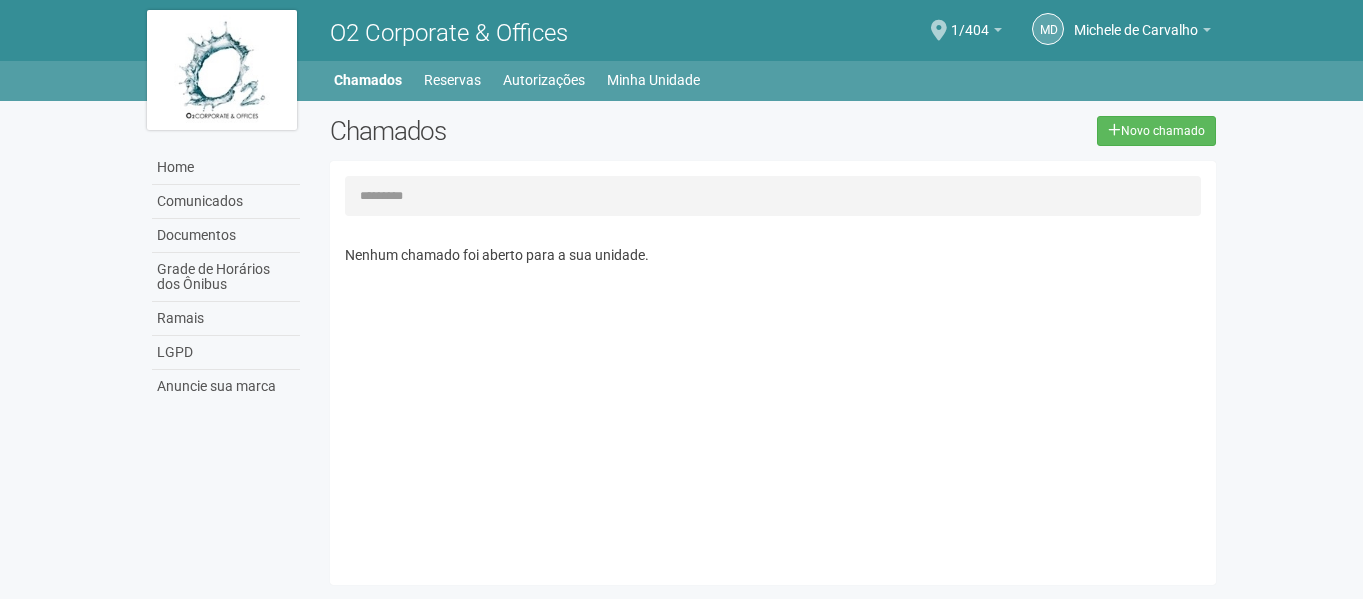 scroll, scrollTop: 0, scrollLeft: 0, axis: both 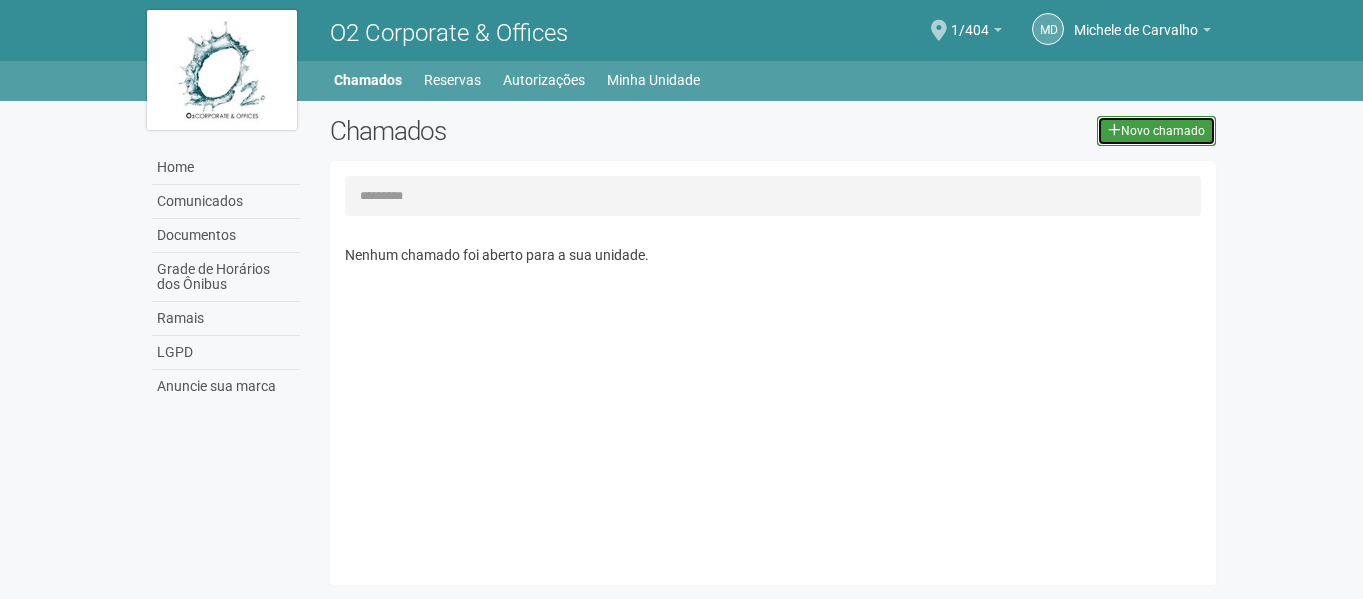 click on "Novo chamado" at bounding box center (1156, 131) 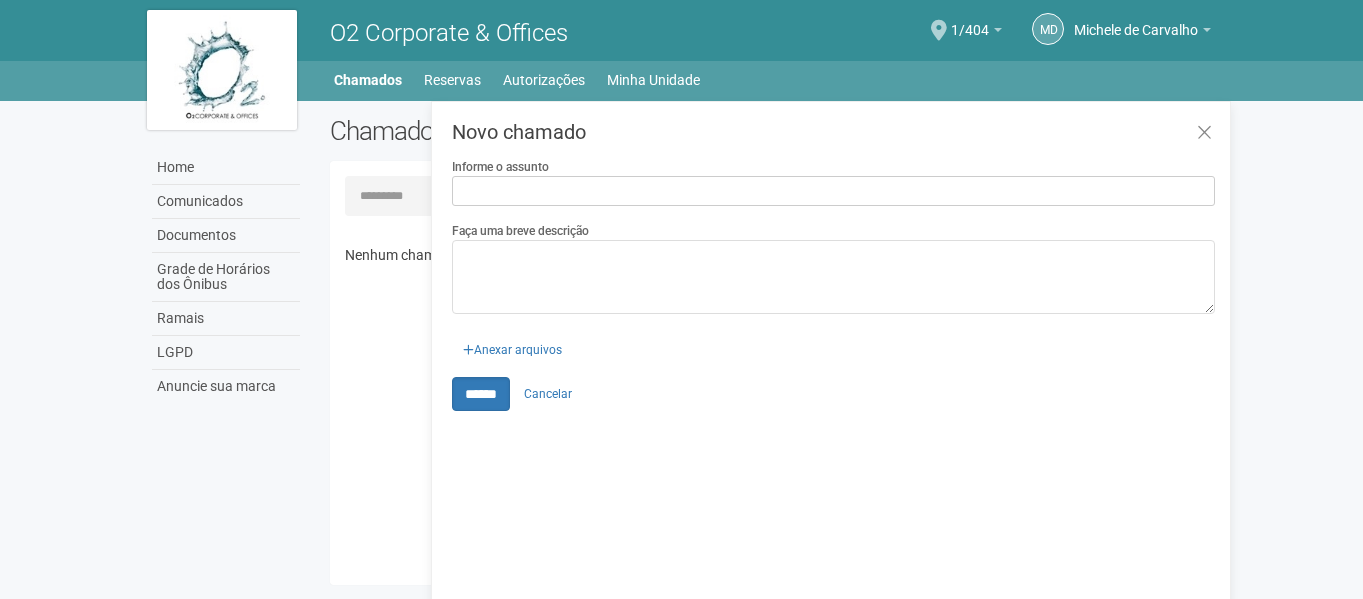 click on "Informe o assunto" at bounding box center [833, 191] 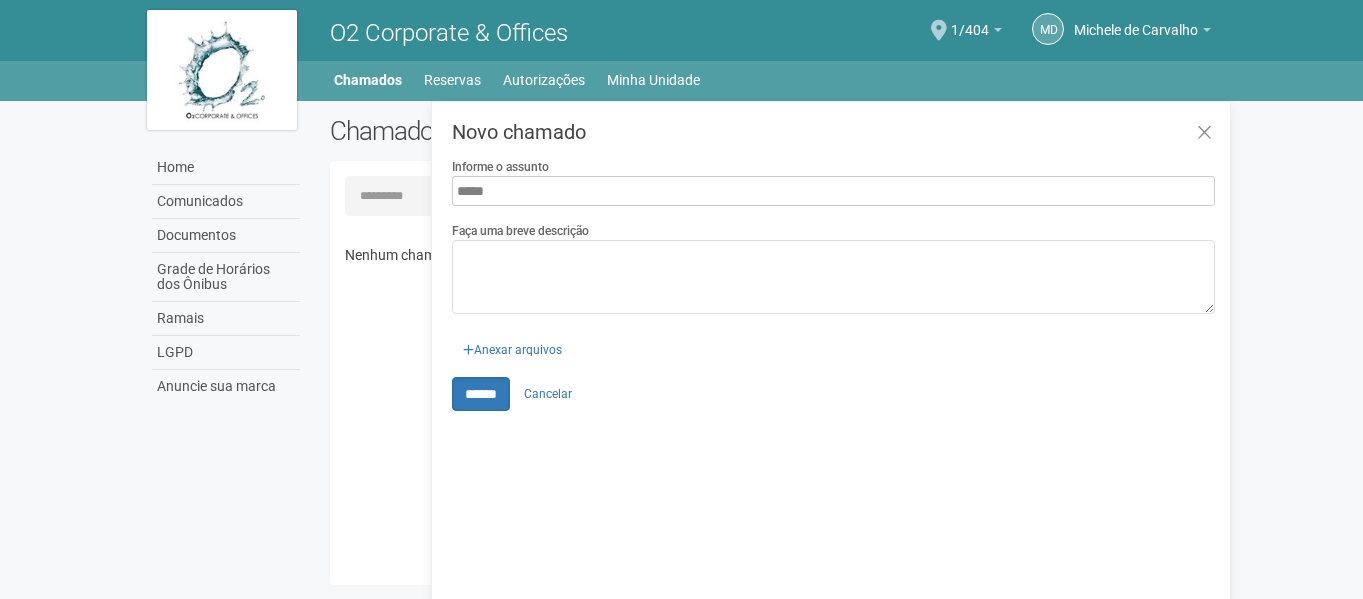 type on "*****" 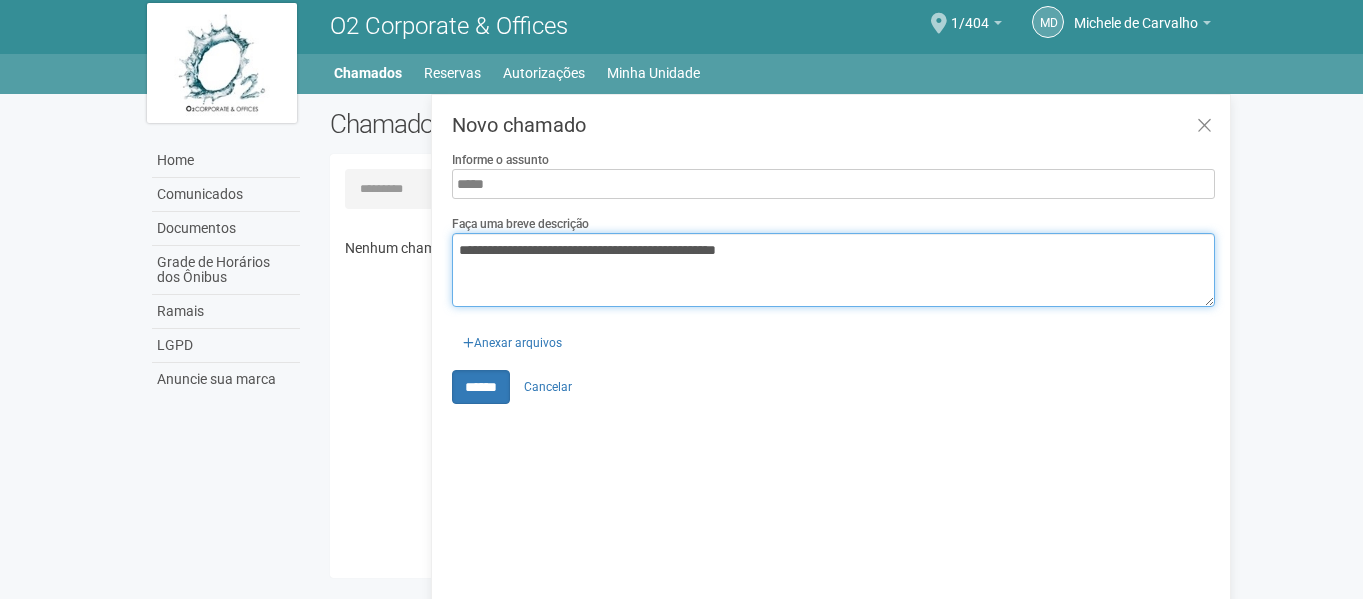 scroll, scrollTop: 31, scrollLeft: 0, axis: vertical 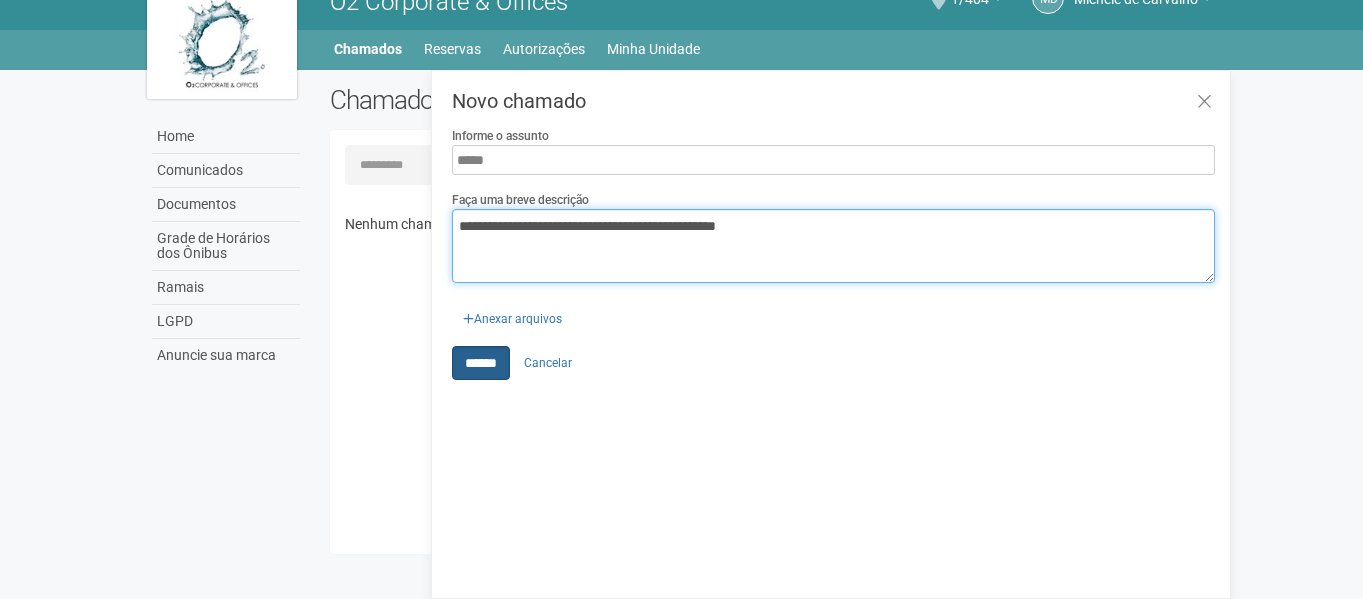 type on "**********" 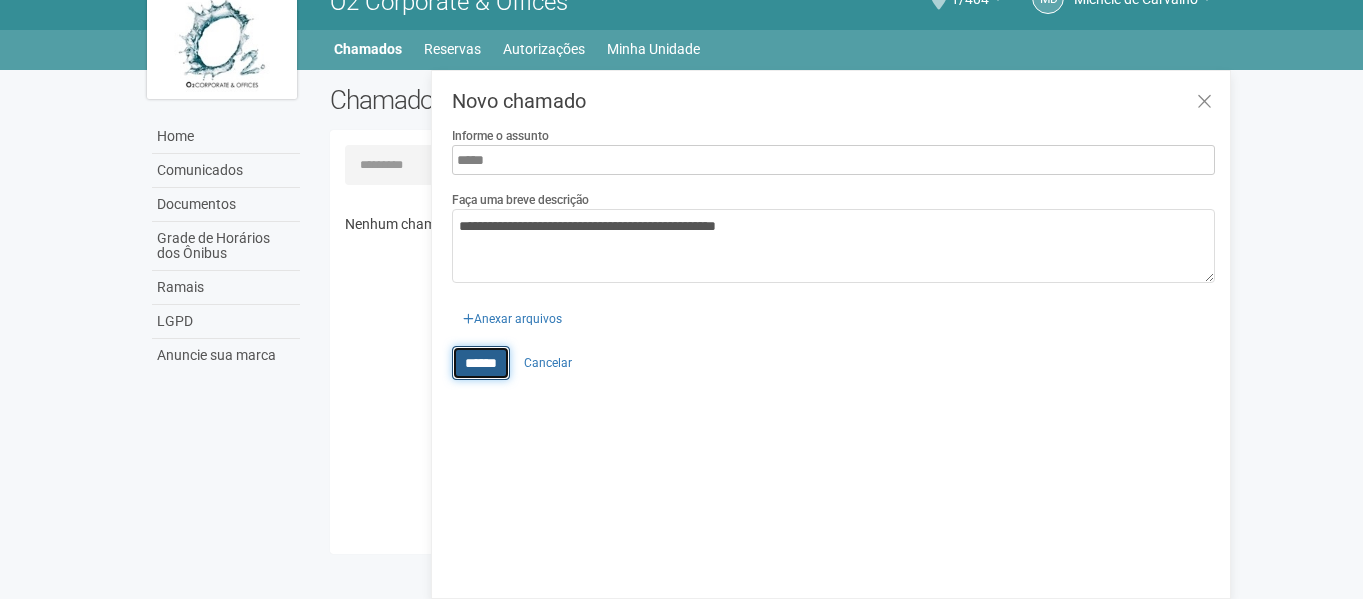 click on "******" at bounding box center (481, 363) 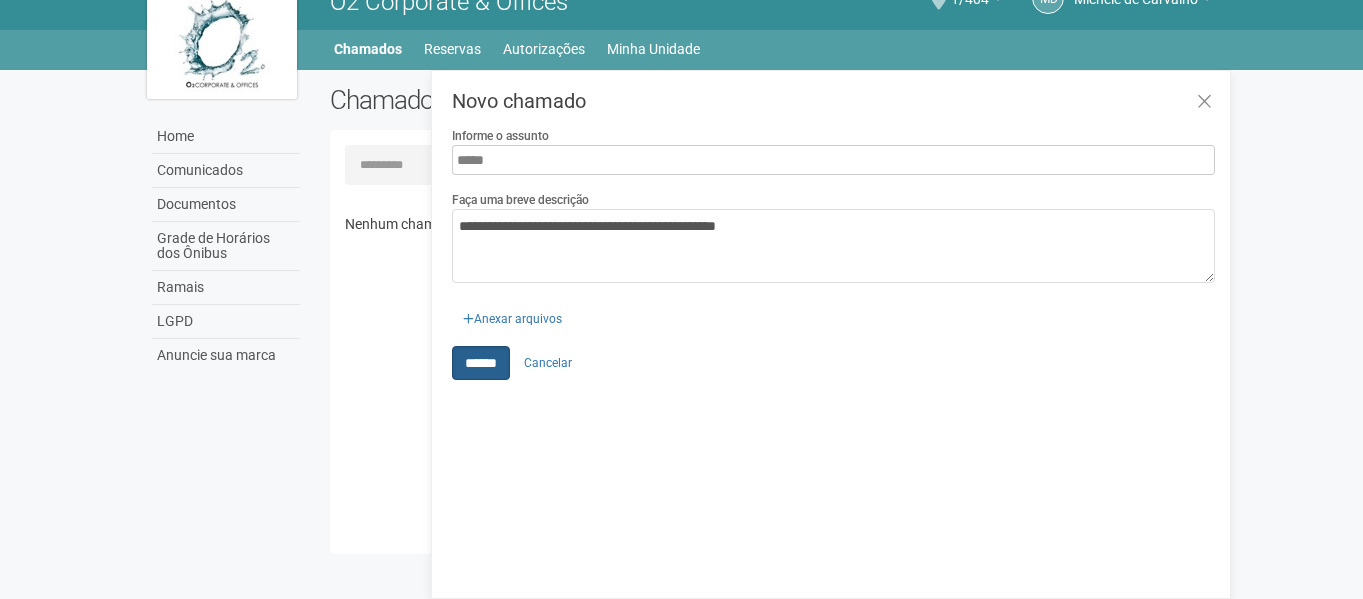 type on "**********" 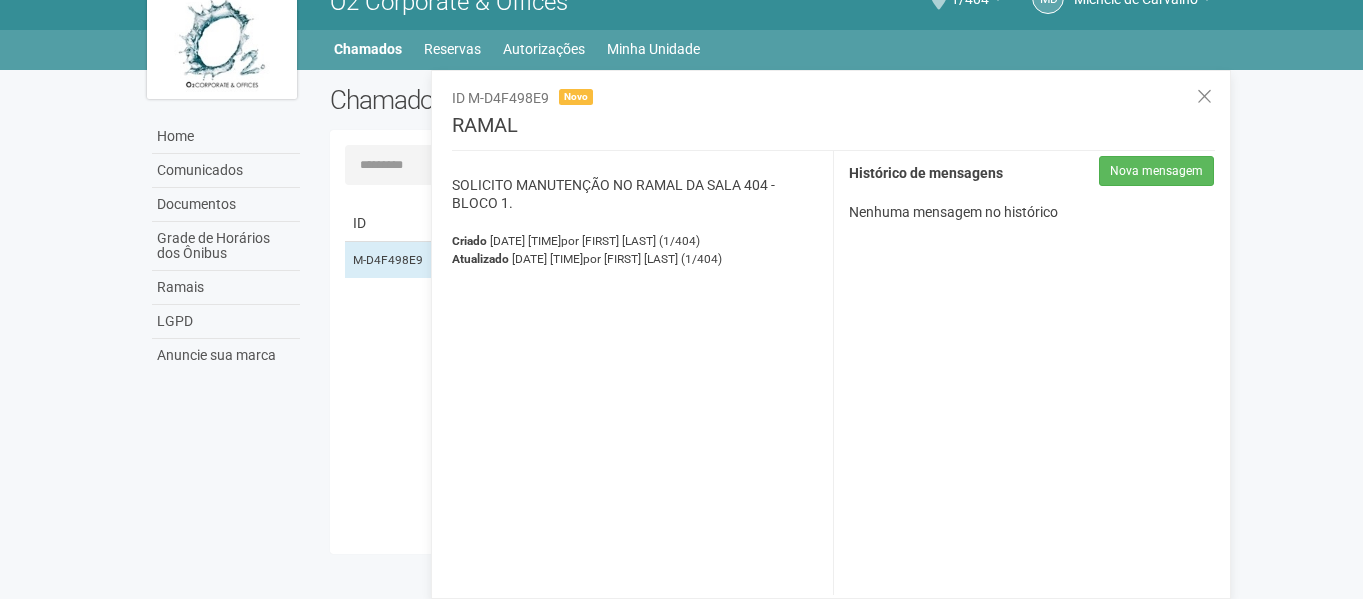 drag, startPoint x: 783, startPoint y: 271, endPoint x: 623, endPoint y: 219, distance: 168.23793 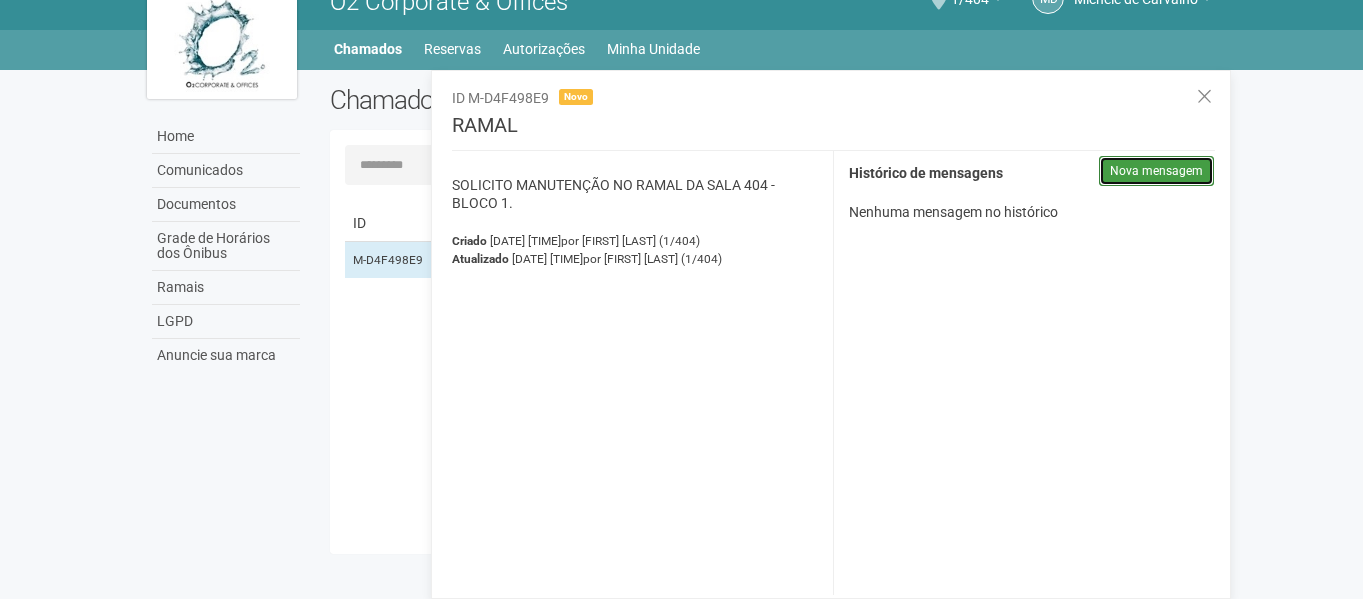 click on "Nova mensagem" at bounding box center [1156, 171] 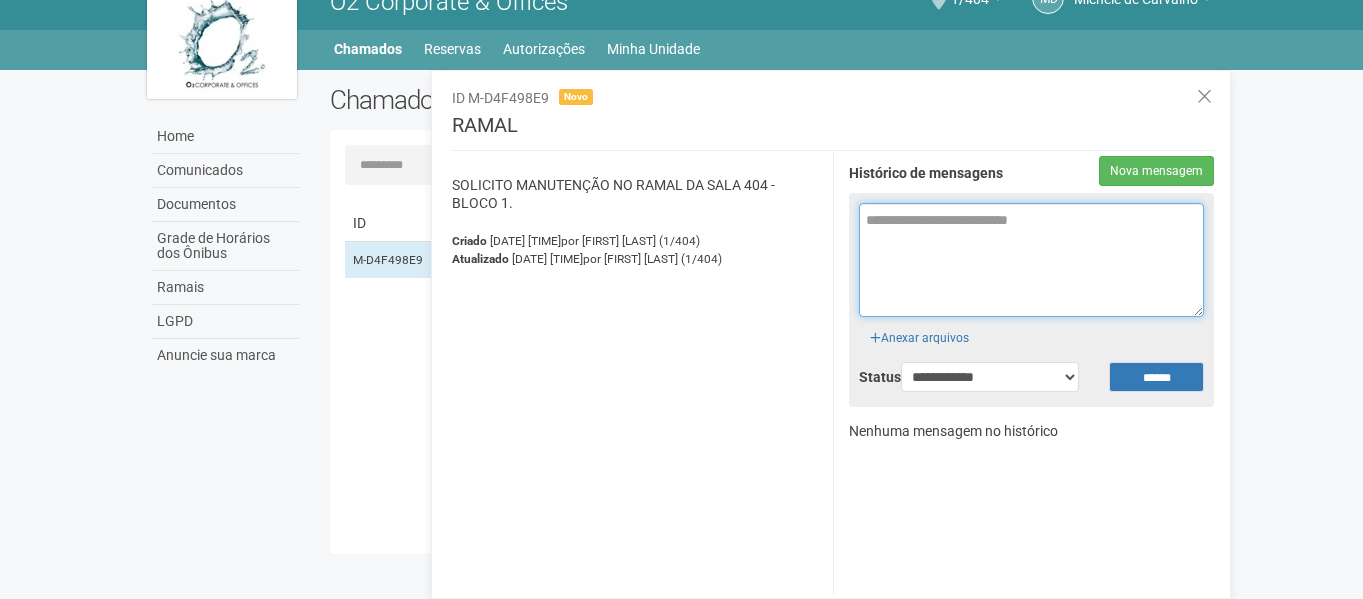 click at bounding box center (1032, 260) 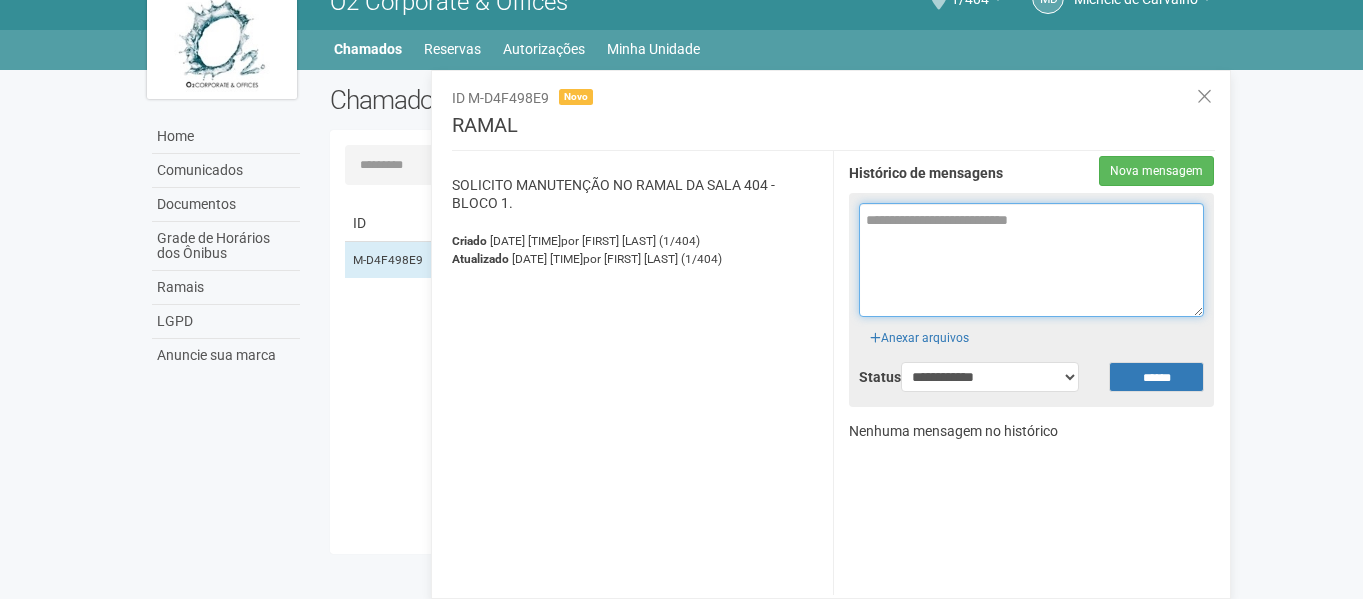 type on "*" 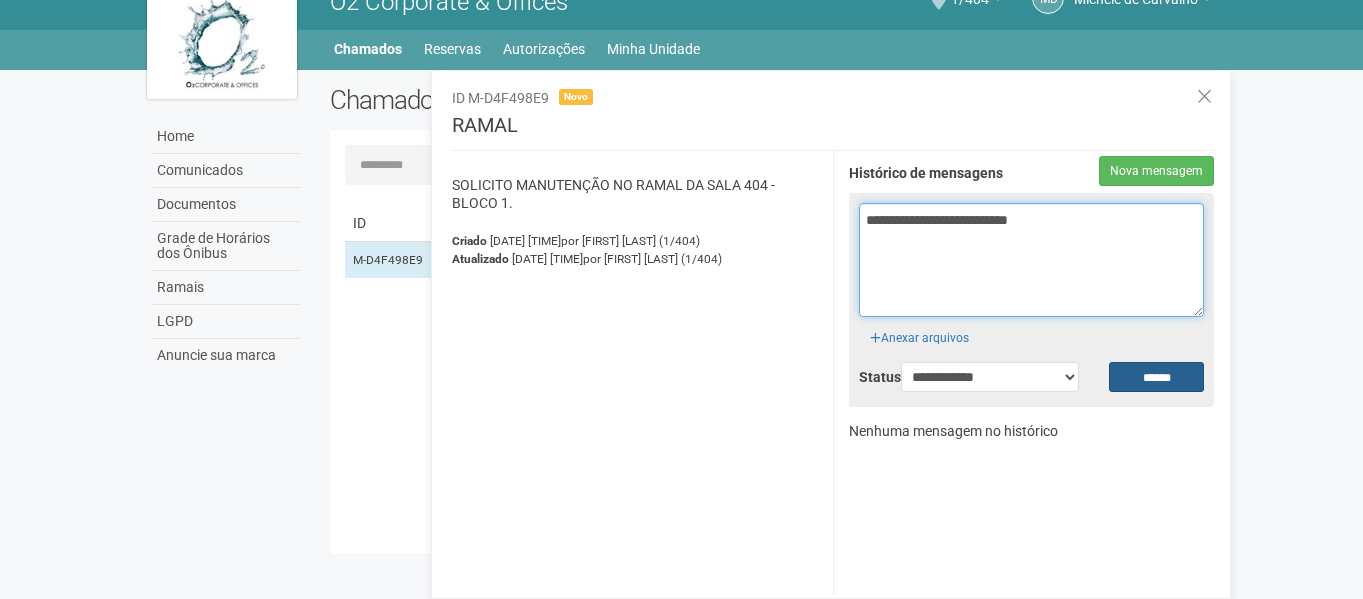 type on "**********" 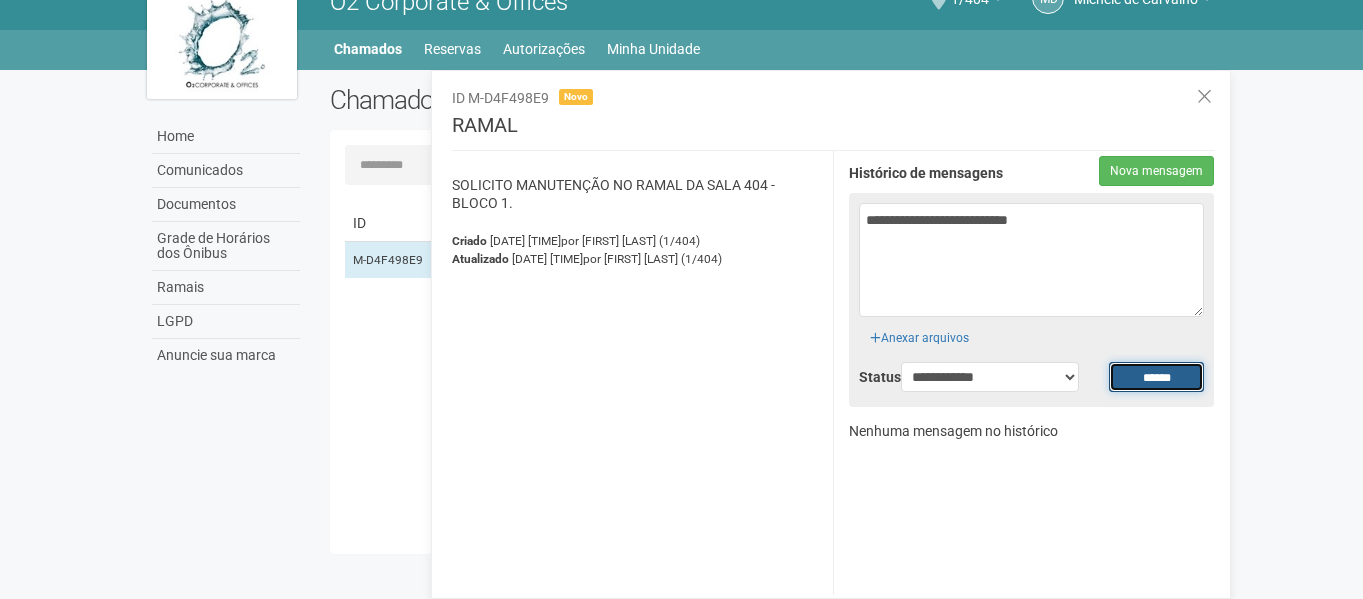 click on "******" at bounding box center (1156, 377) 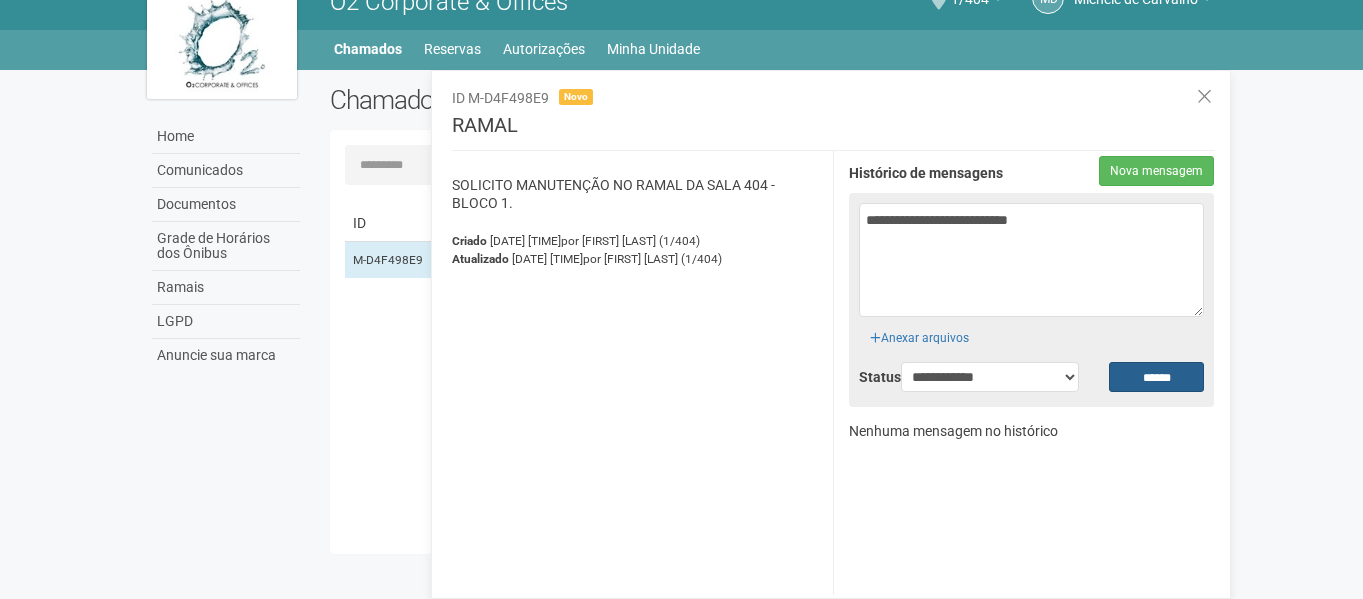 type on "**********" 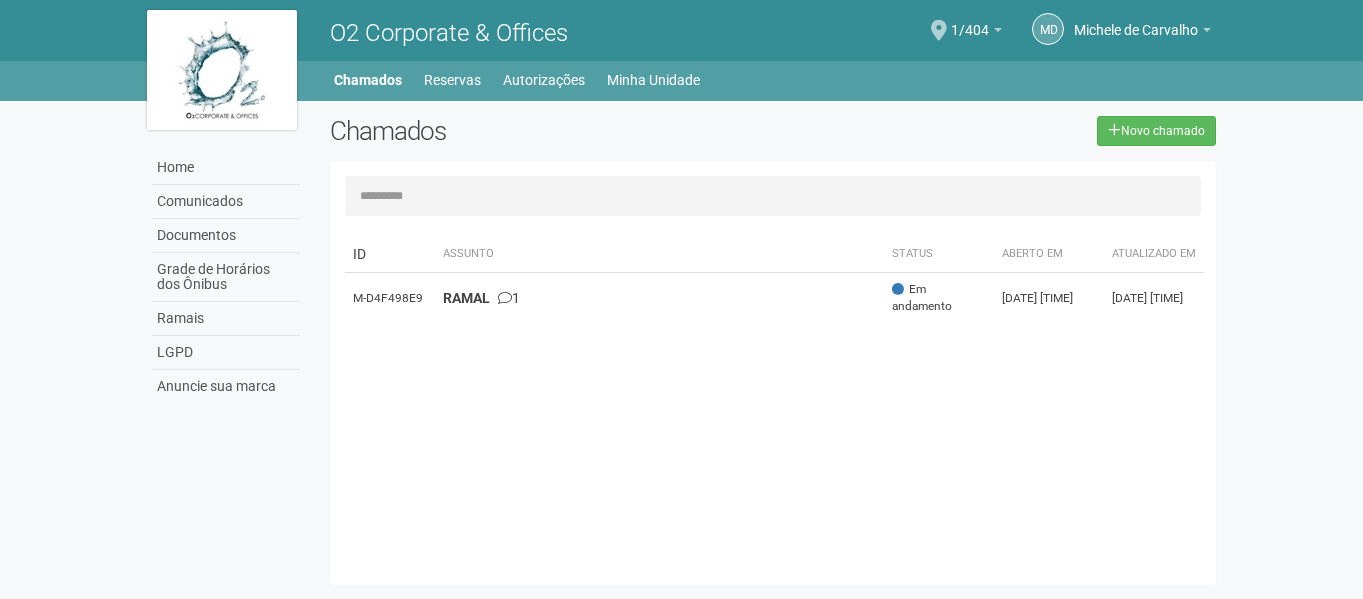 scroll, scrollTop: 0, scrollLeft: 0, axis: both 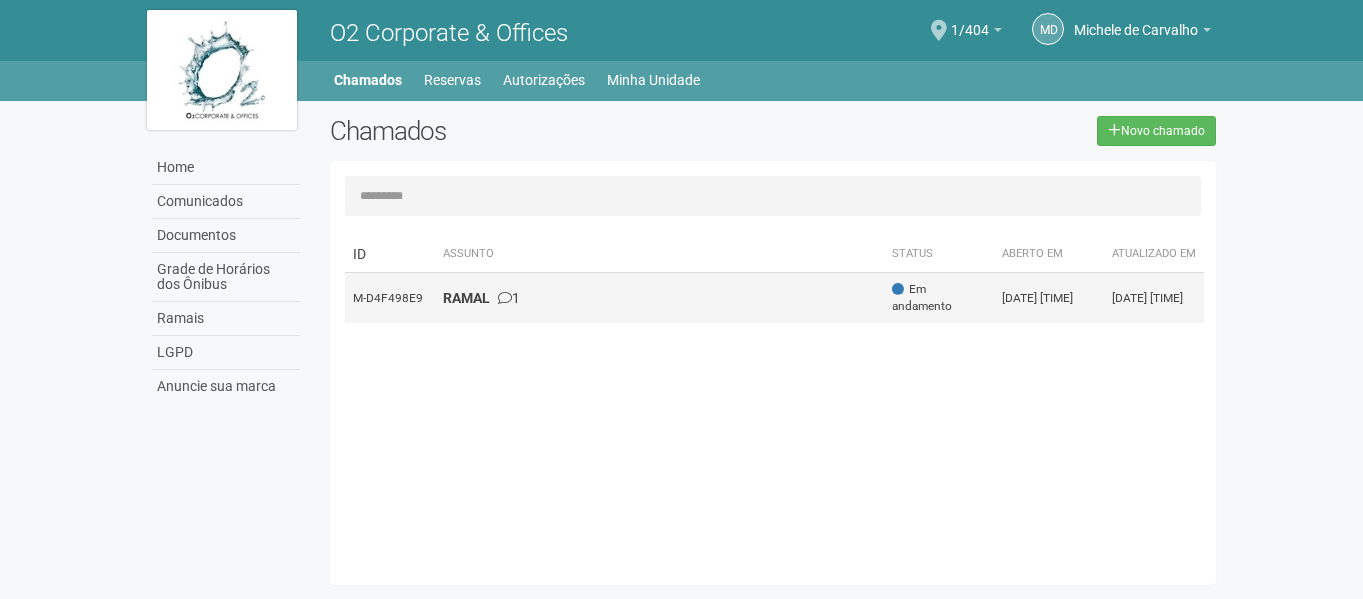 click on "RAMAL
1" at bounding box center [660, 298] 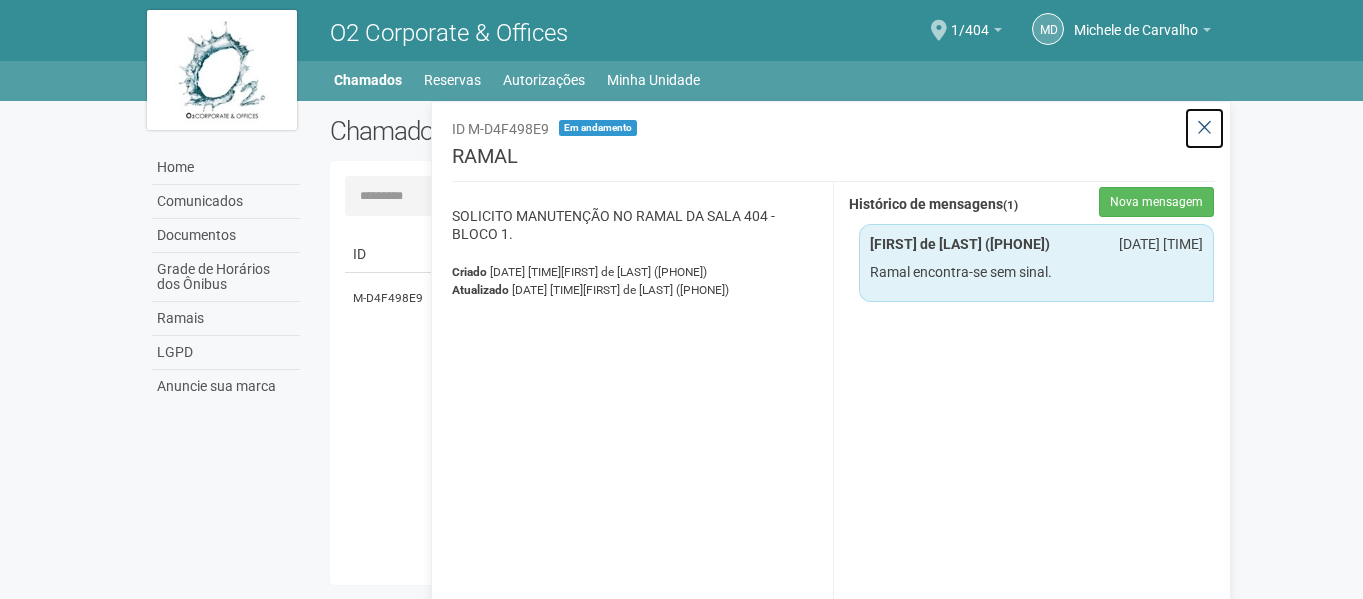 click at bounding box center (1204, 128) 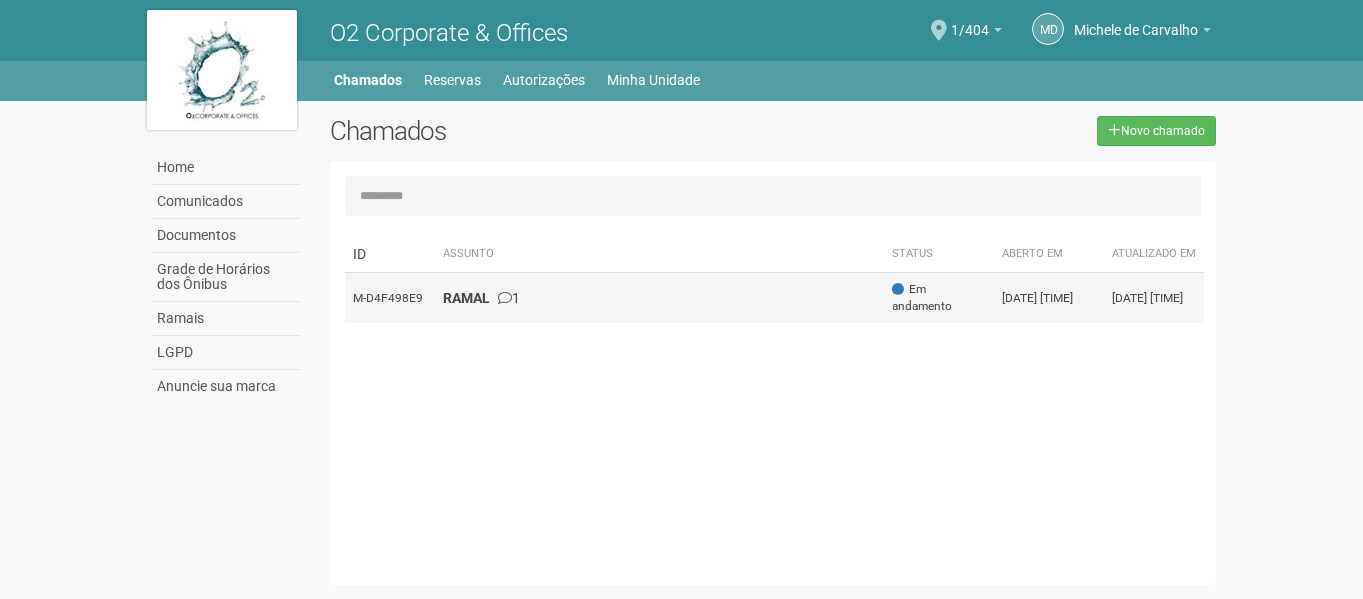 click on "RAMAL
1" at bounding box center (660, 298) 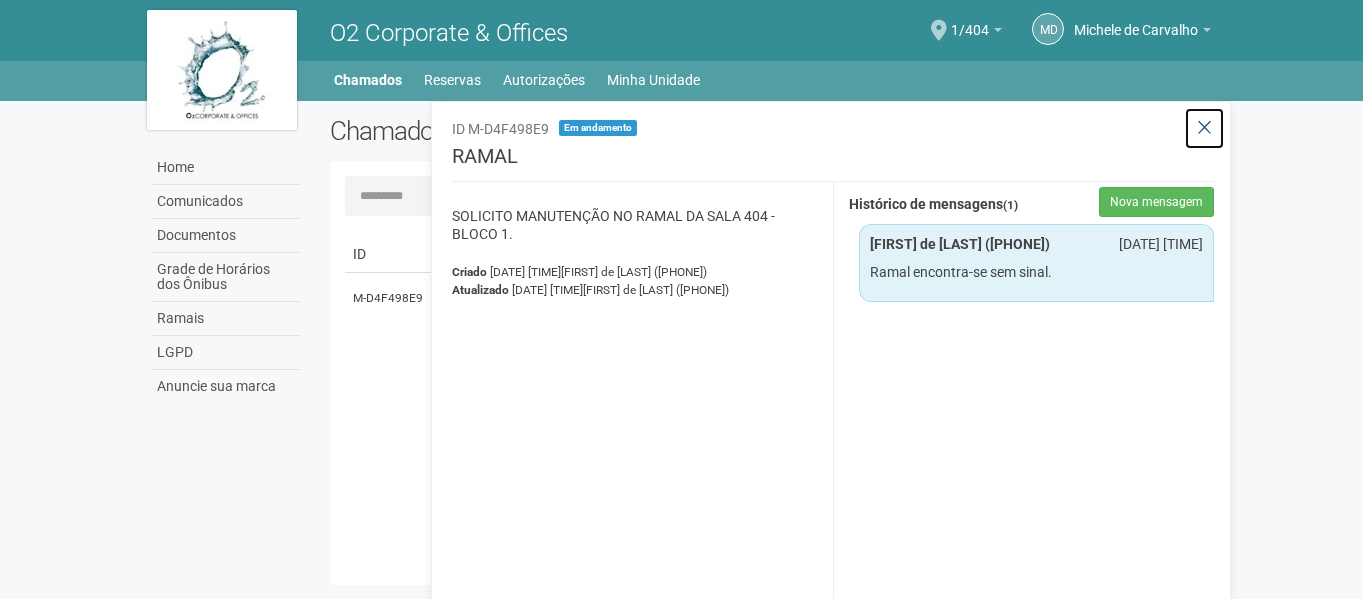 click at bounding box center (1204, 128) 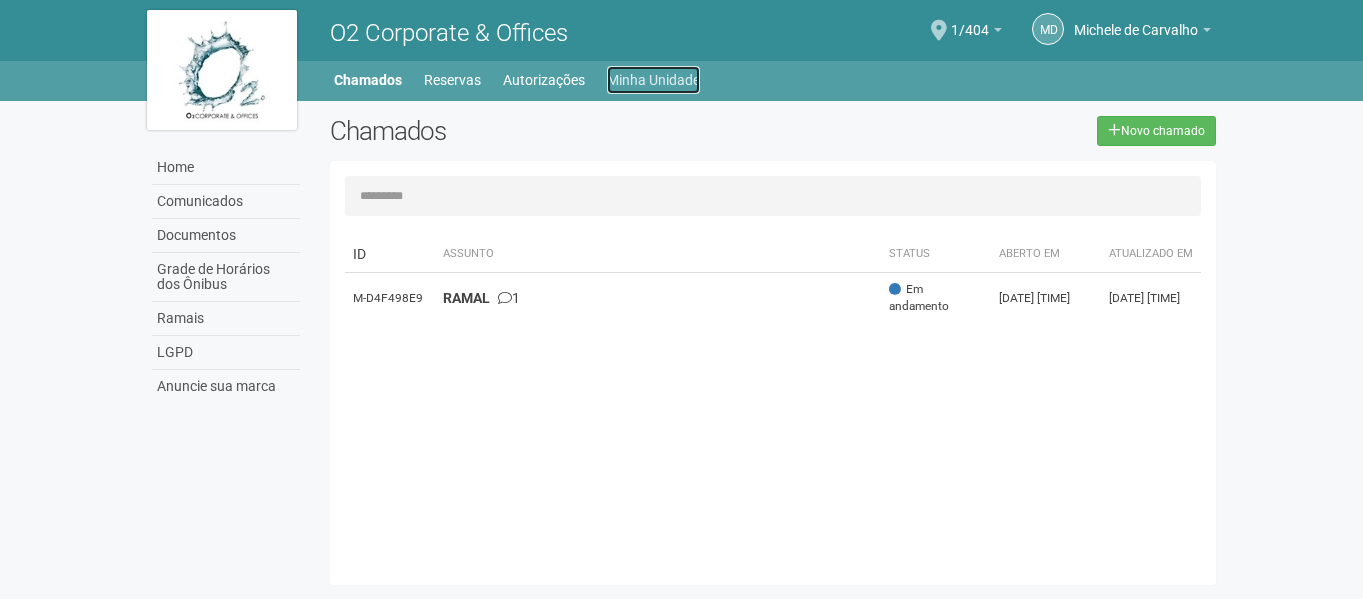 click on "Minha Unidade" at bounding box center [653, 80] 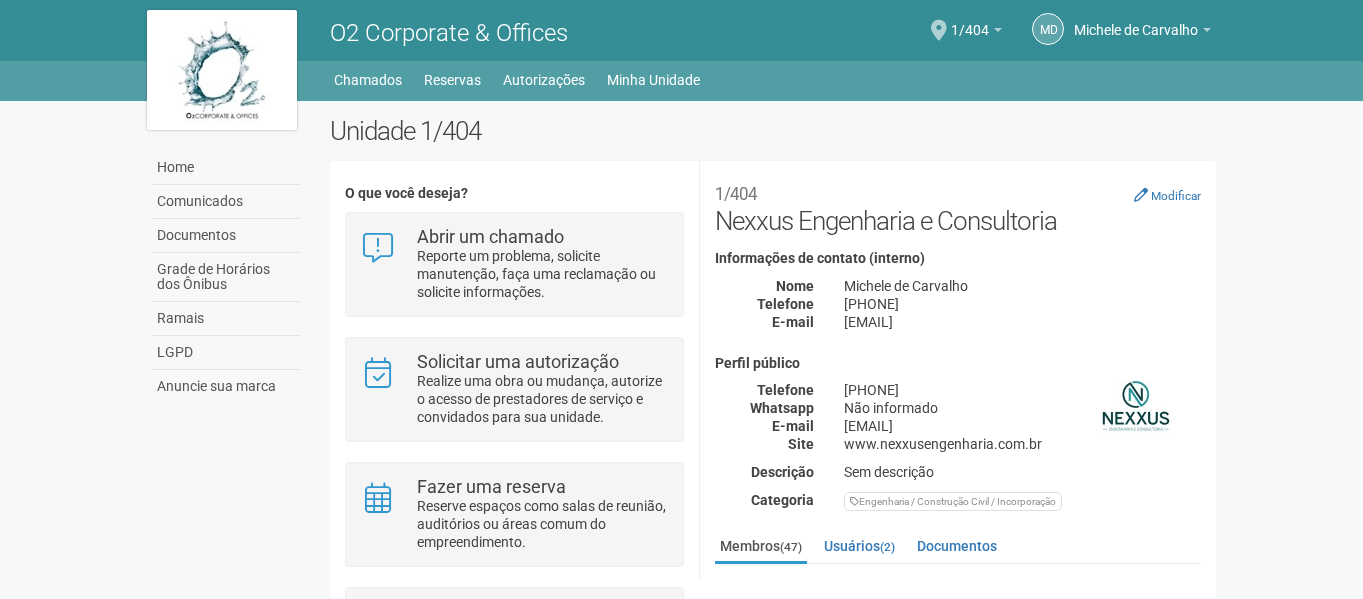 scroll, scrollTop: 0, scrollLeft: 0, axis: both 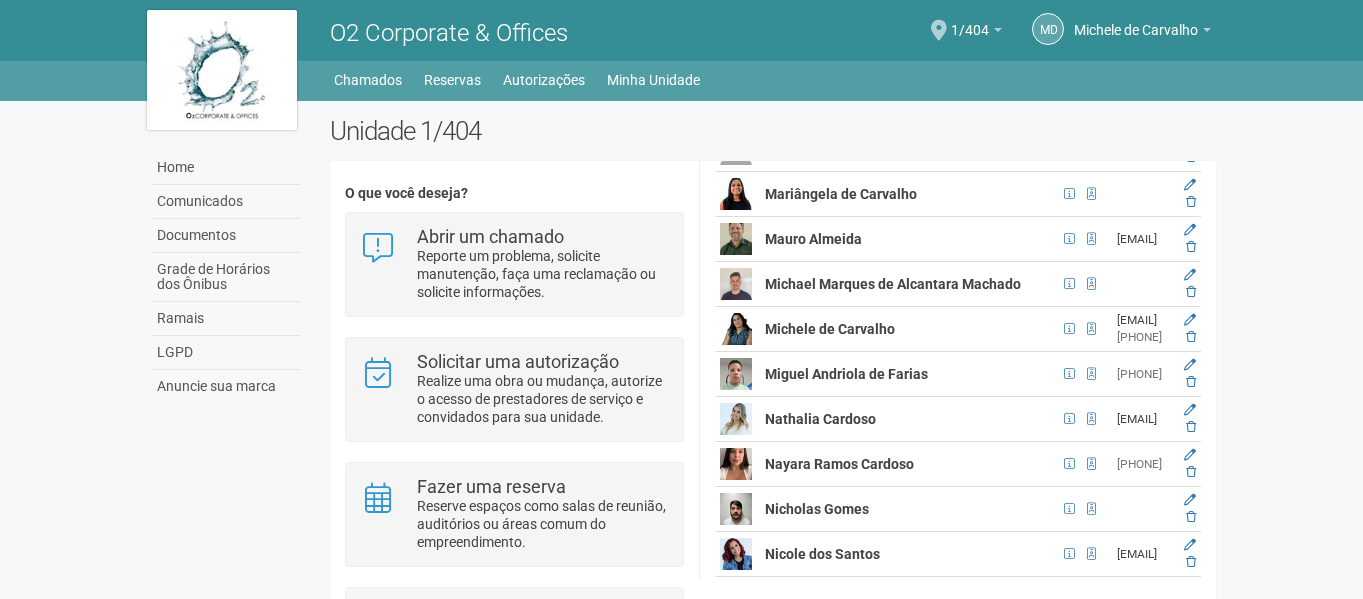 click at bounding box center (1190, 140) 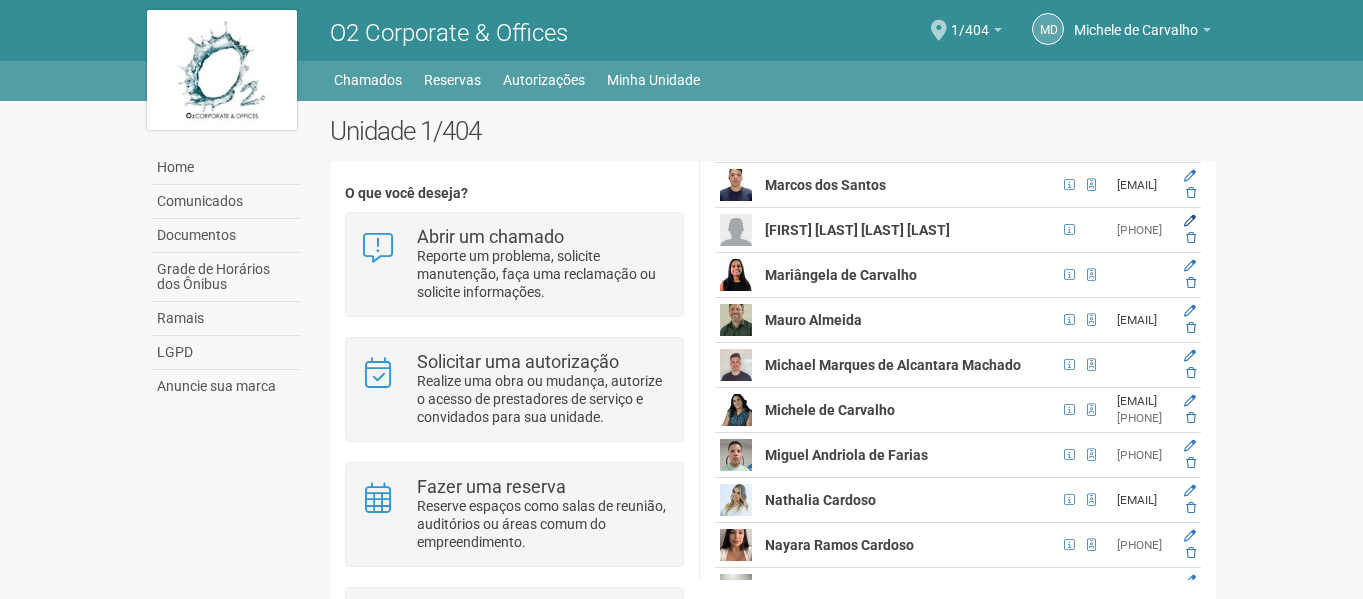 scroll, scrollTop: 48, scrollLeft: 0, axis: vertical 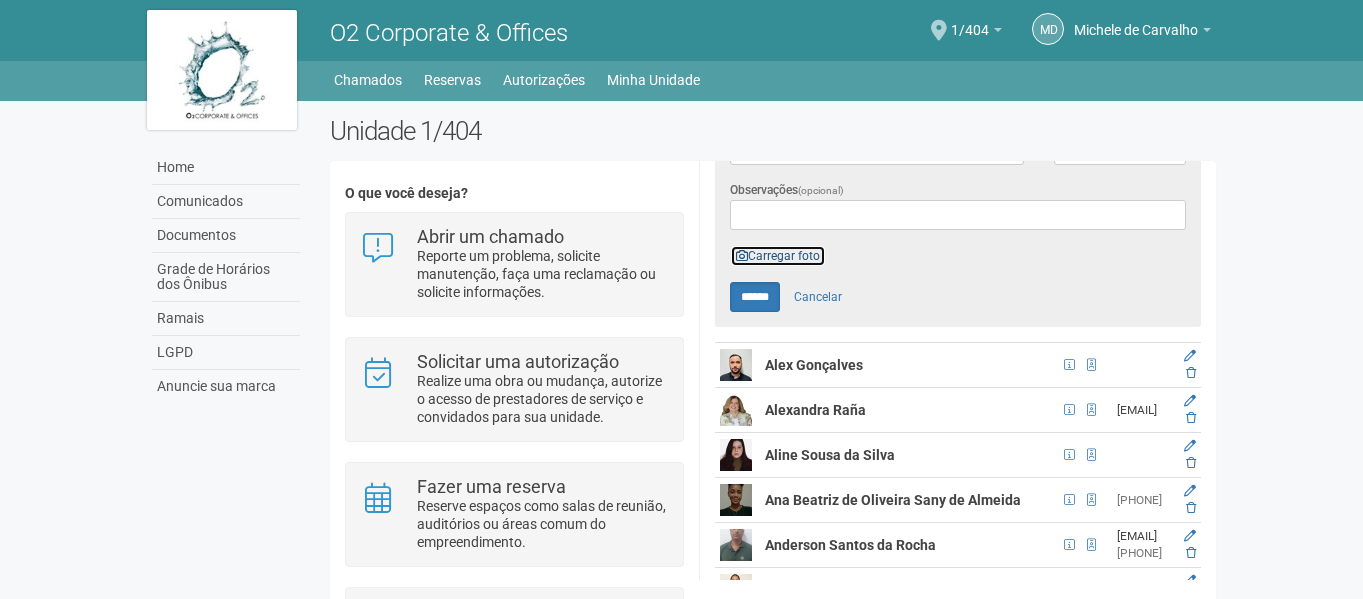 click on "Carregar foto" at bounding box center [778, 256] 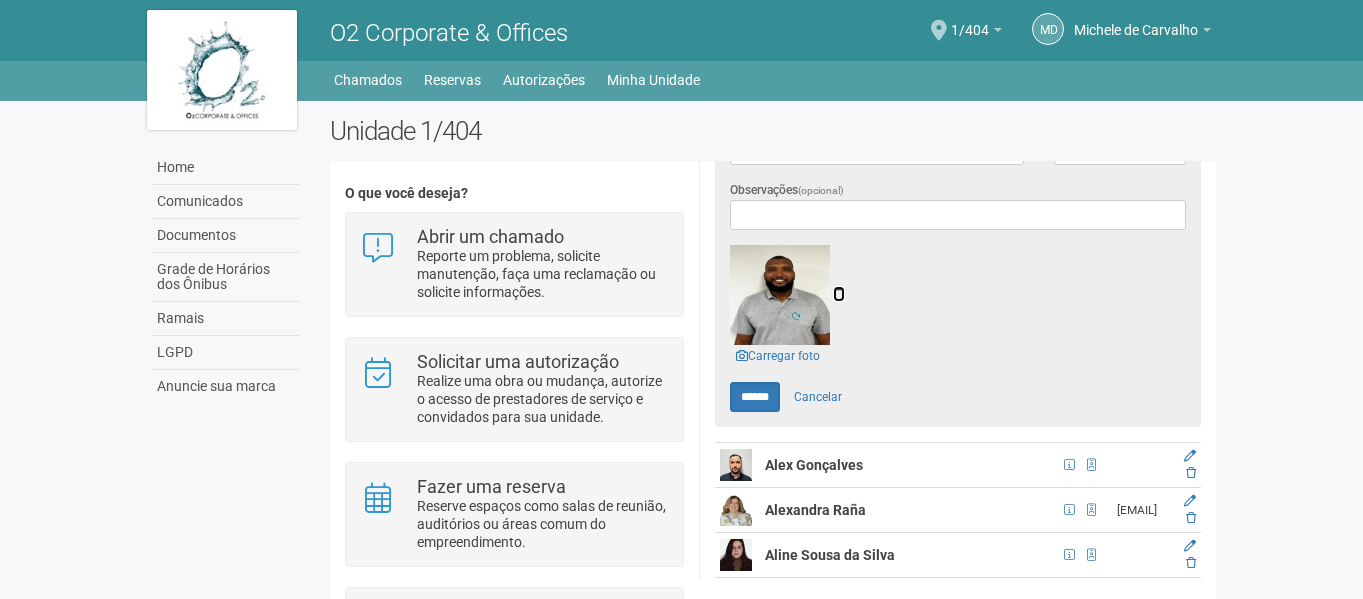 click at bounding box center (839, 294) 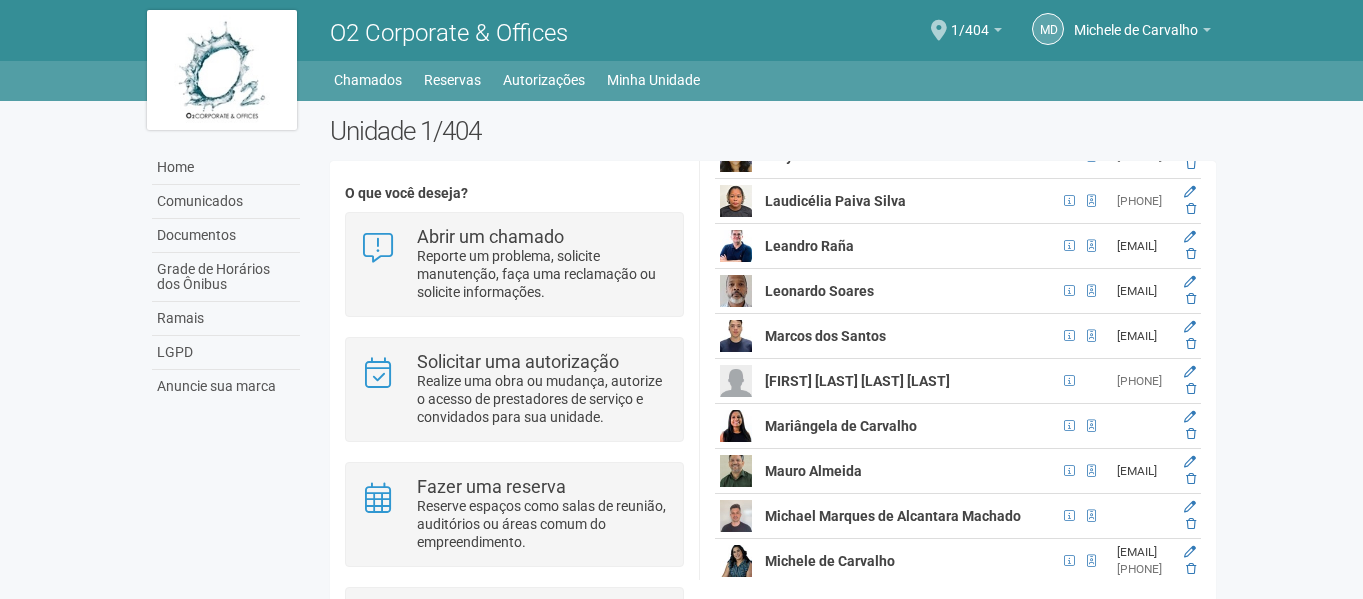 scroll, scrollTop: 1665, scrollLeft: 0, axis: vertical 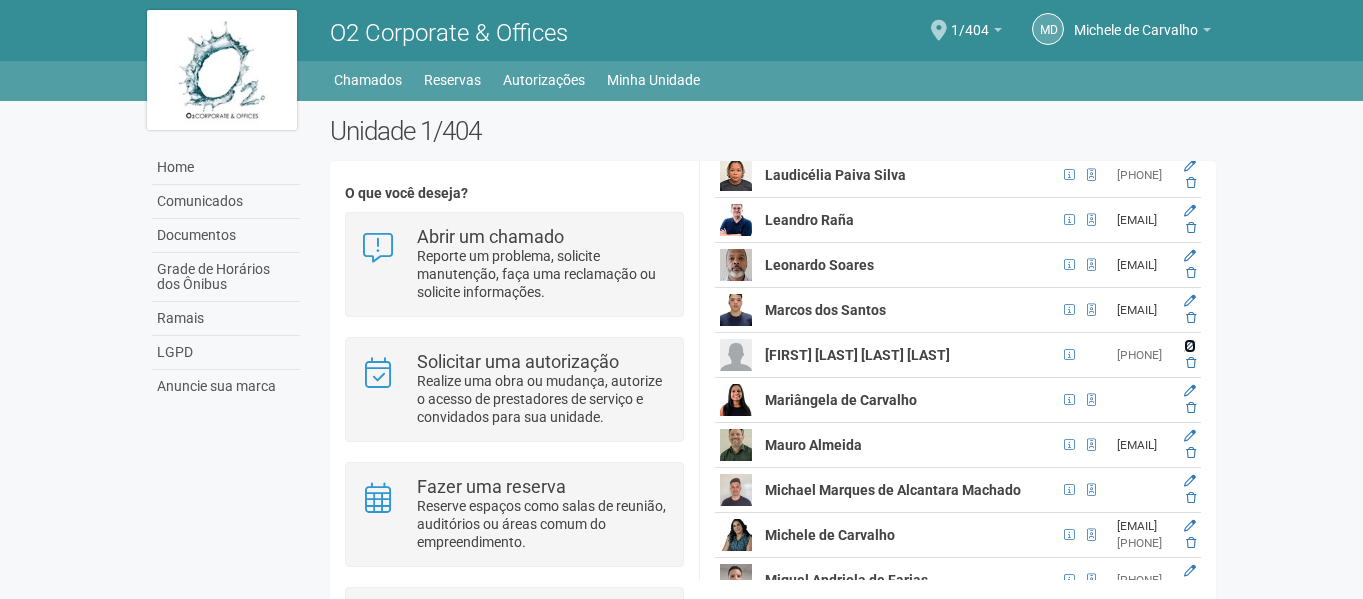 click at bounding box center [1190, 346] 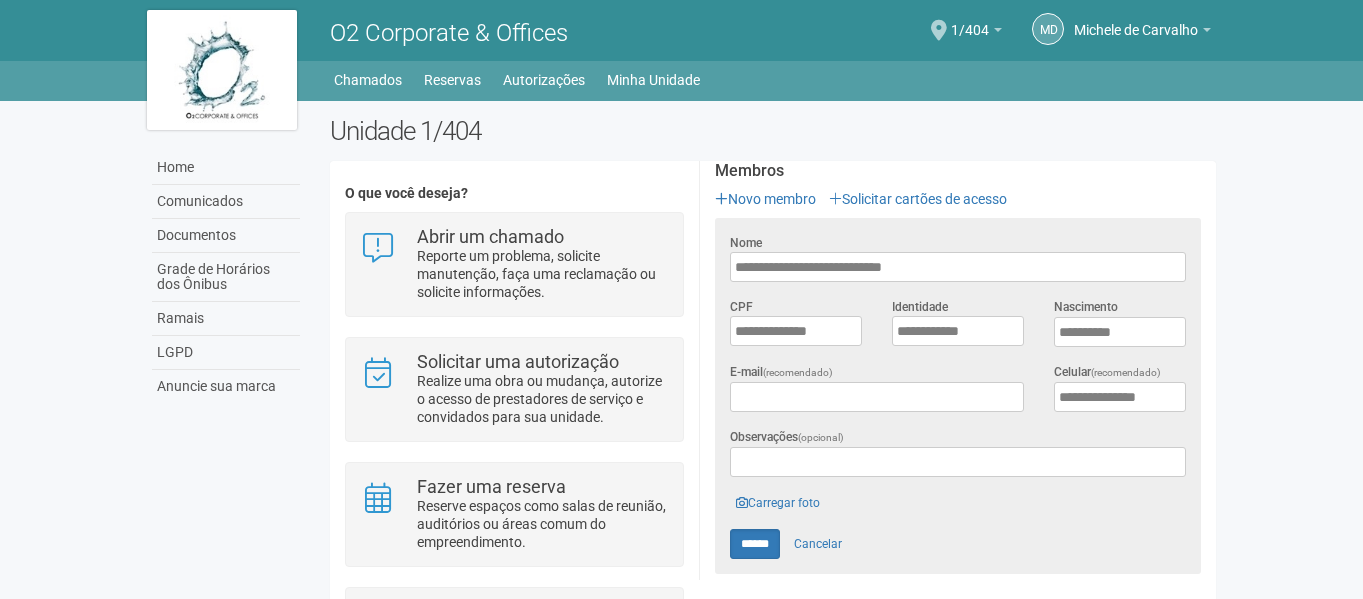 scroll, scrollTop: 612, scrollLeft: 0, axis: vertical 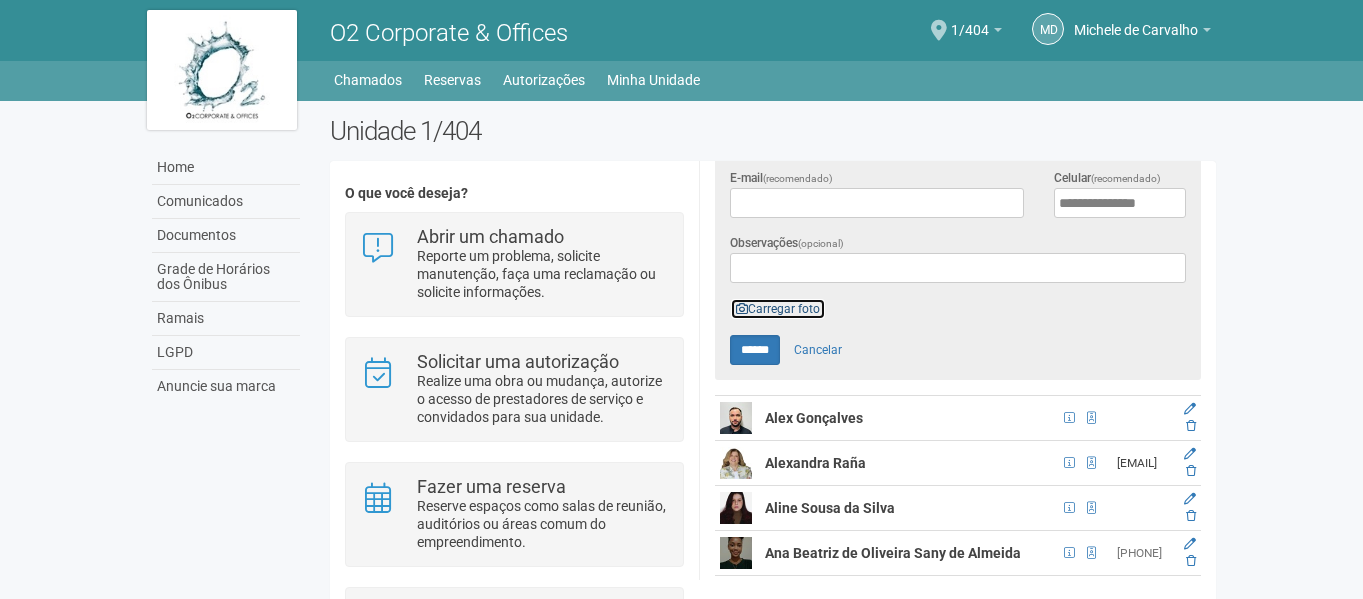 click on "Carregar foto" at bounding box center (778, 309) 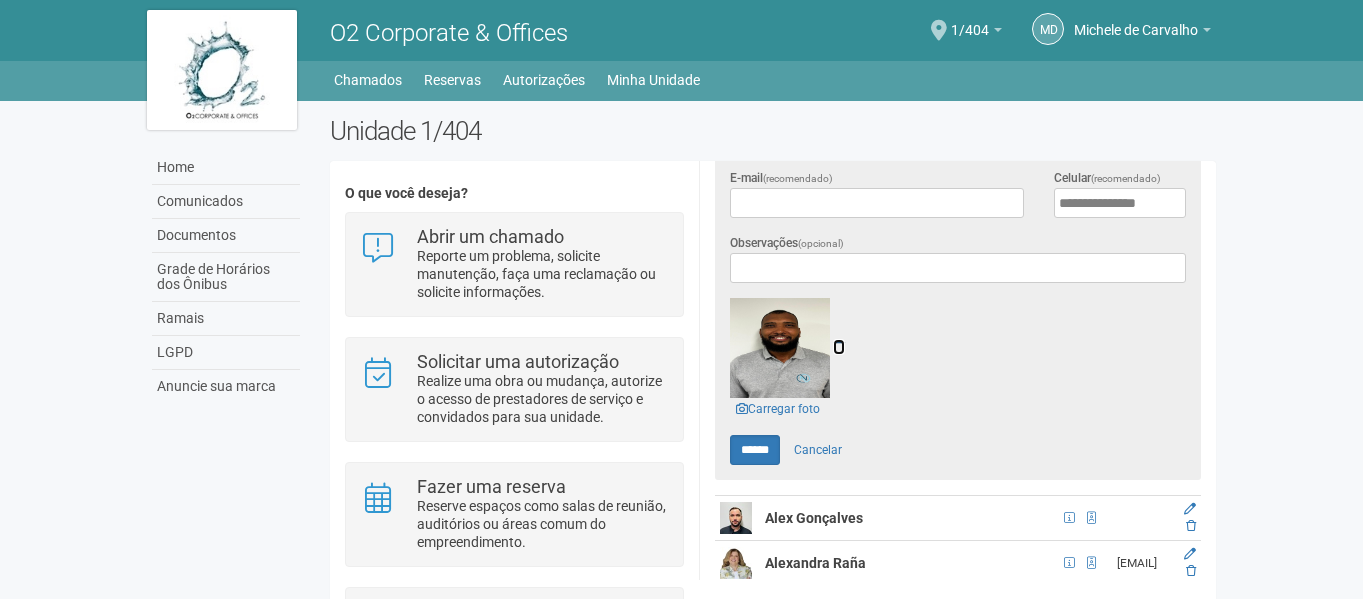 click at bounding box center [839, 347] 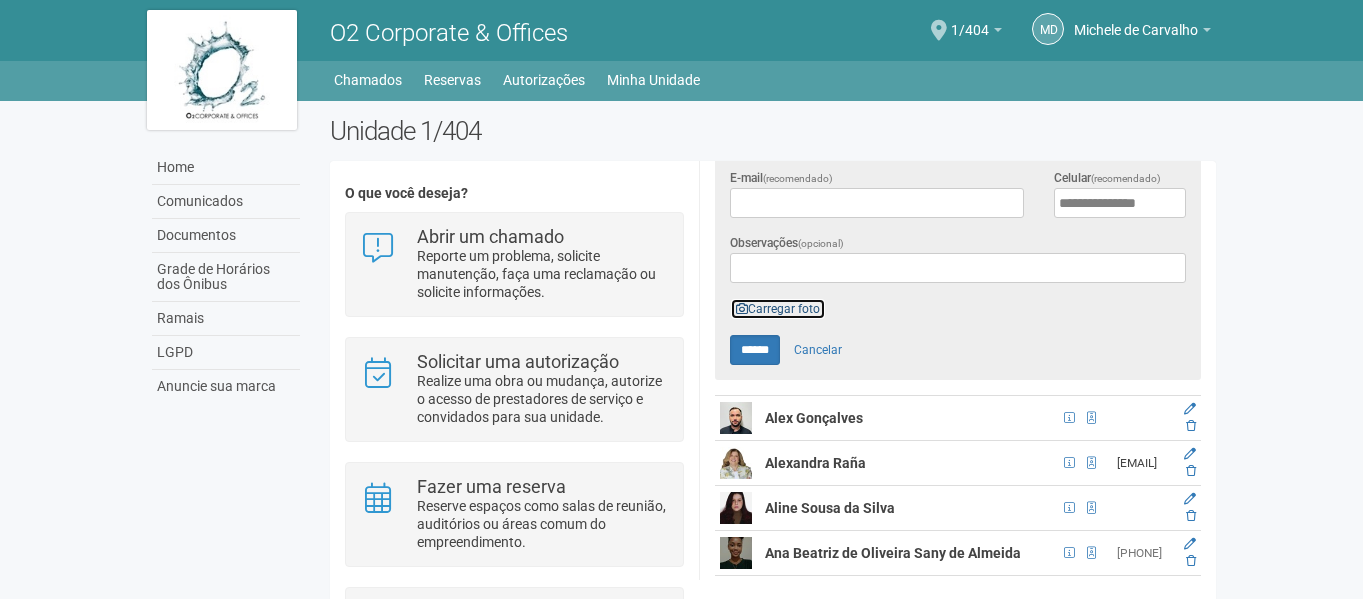 click on "Carregar foto" at bounding box center [778, 309] 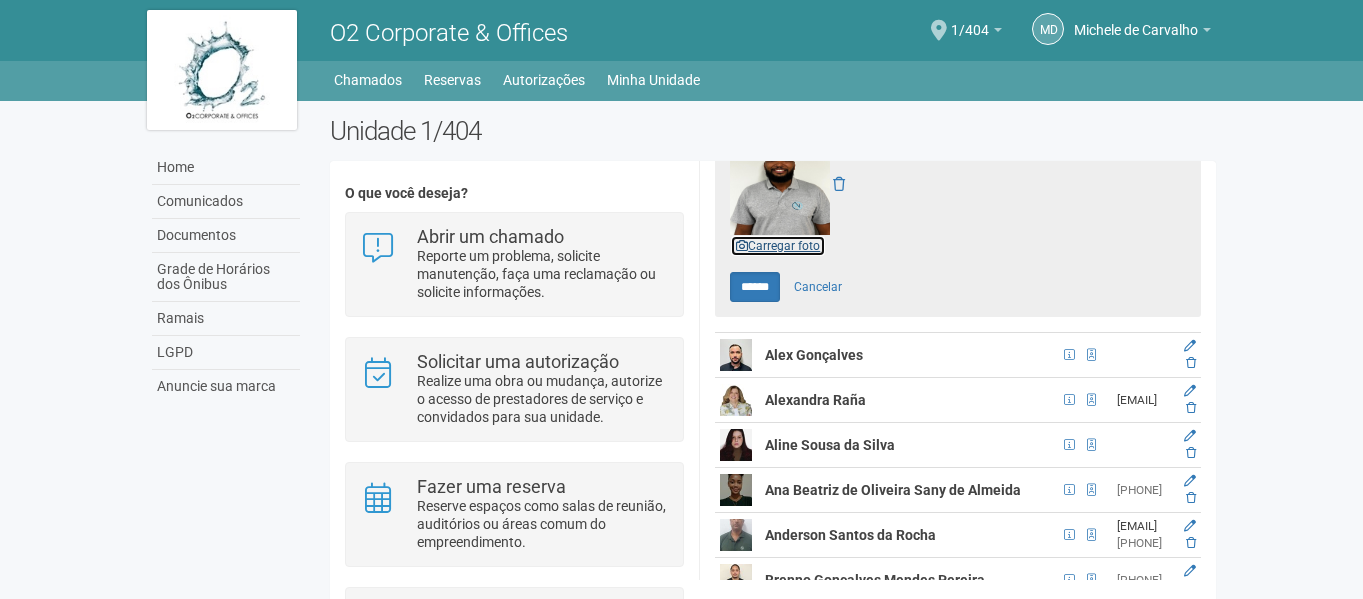 scroll, scrollTop: 812, scrollLeft: 0, axis: vertical 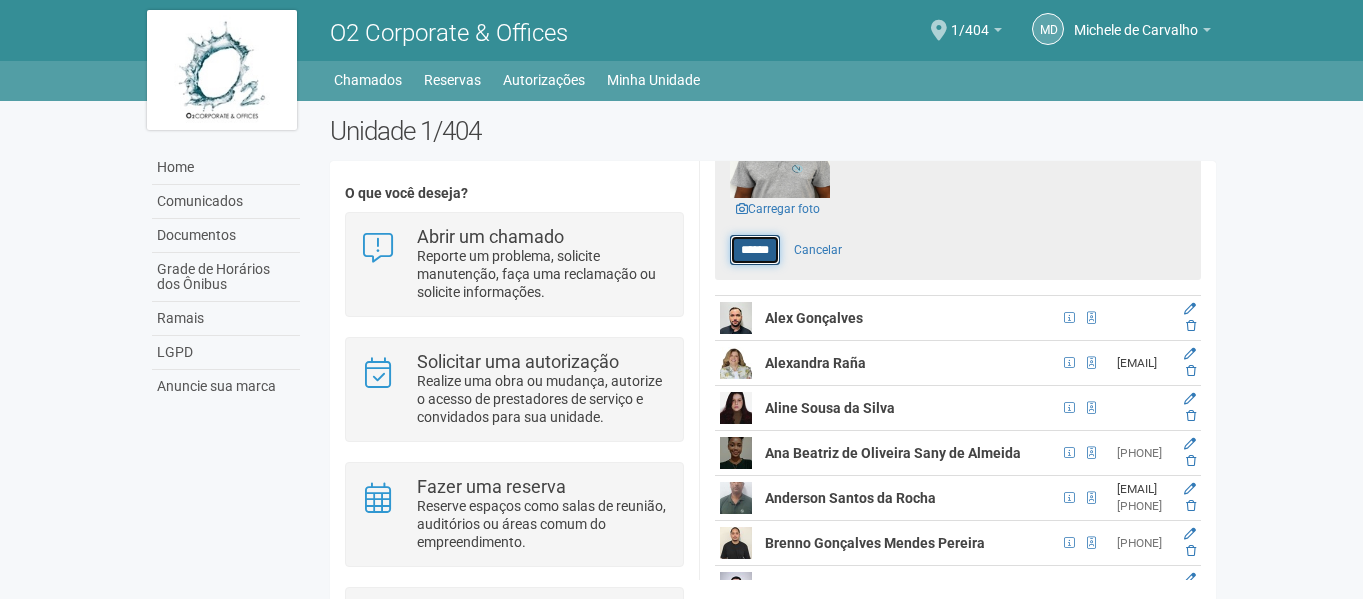 click on "******" at bounding box center [755, 250] 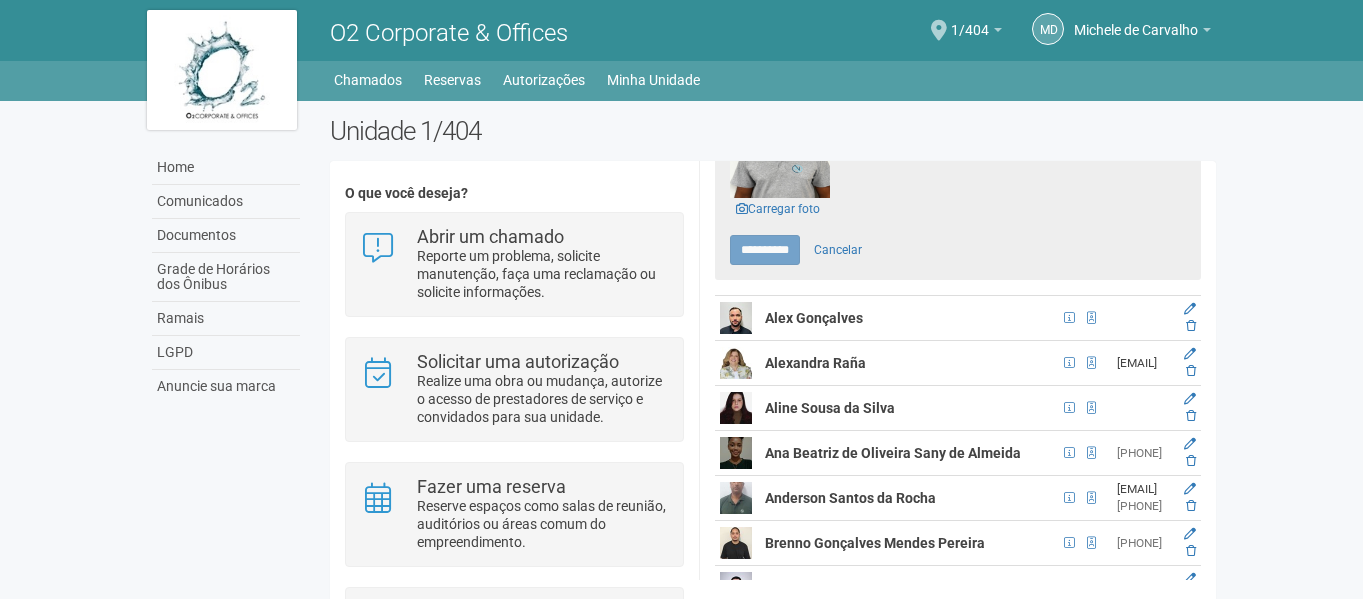 type on "******" 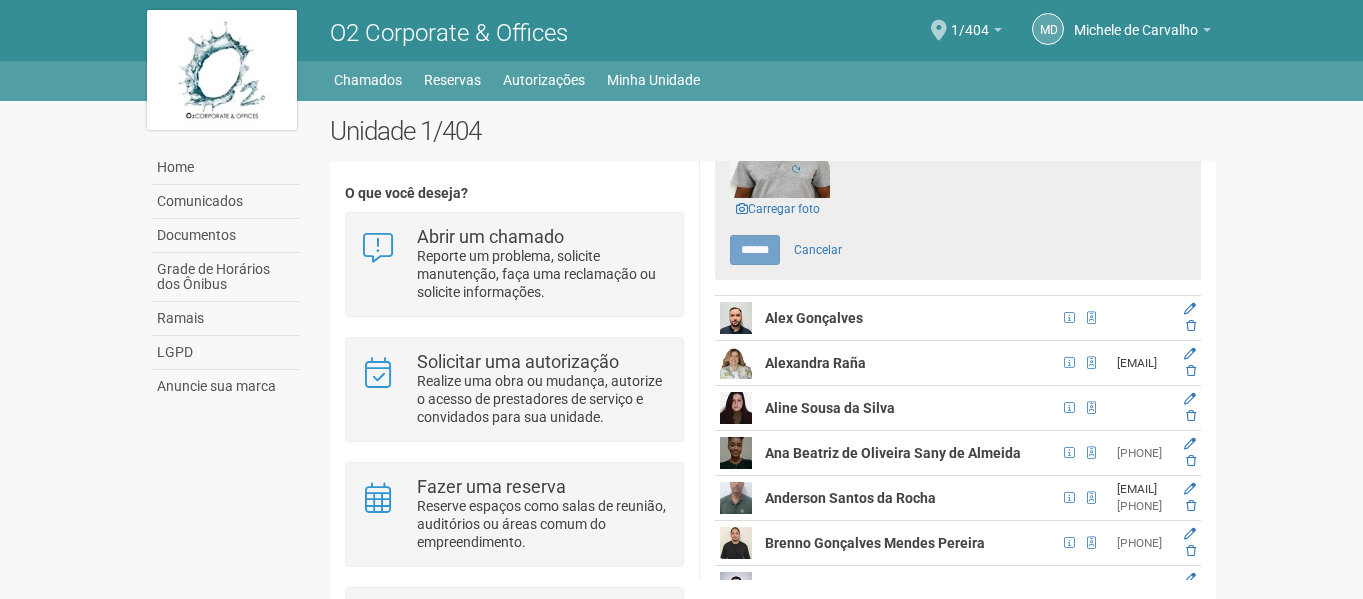 scroll, scrollTop: 0, scrollLeft: 0, axis: both 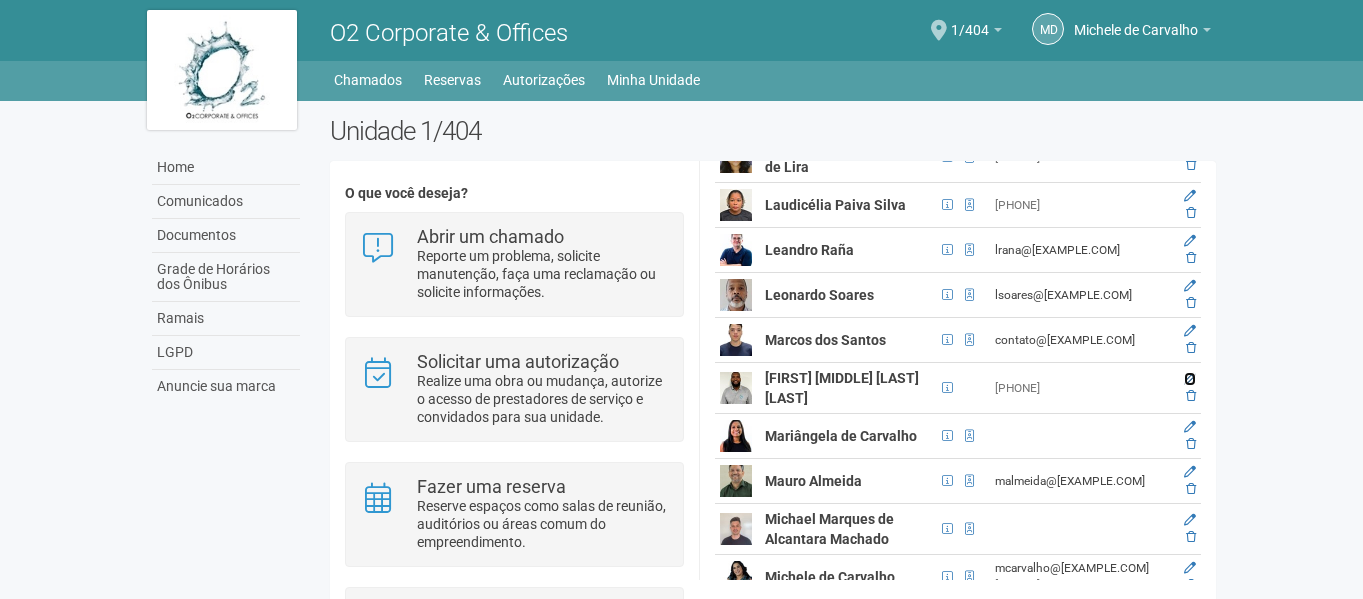 click at bounding box center (1190, 379) 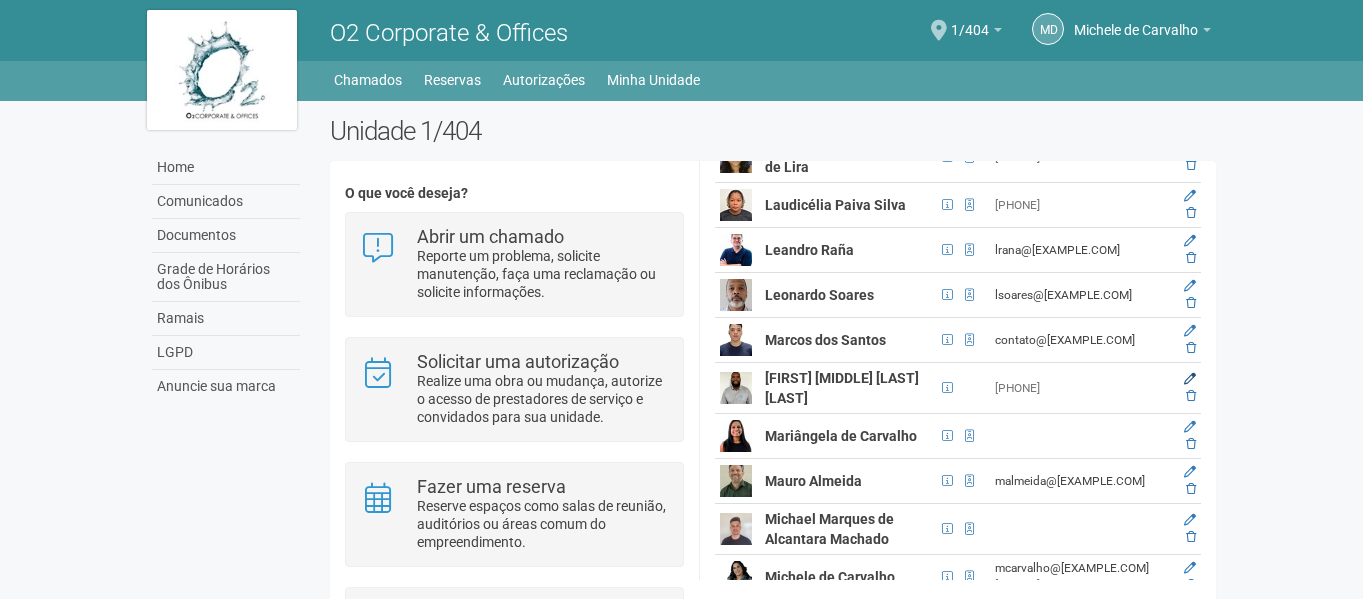 scroll, scrollTop: 48, scrollLeft: 0, axis: vertical 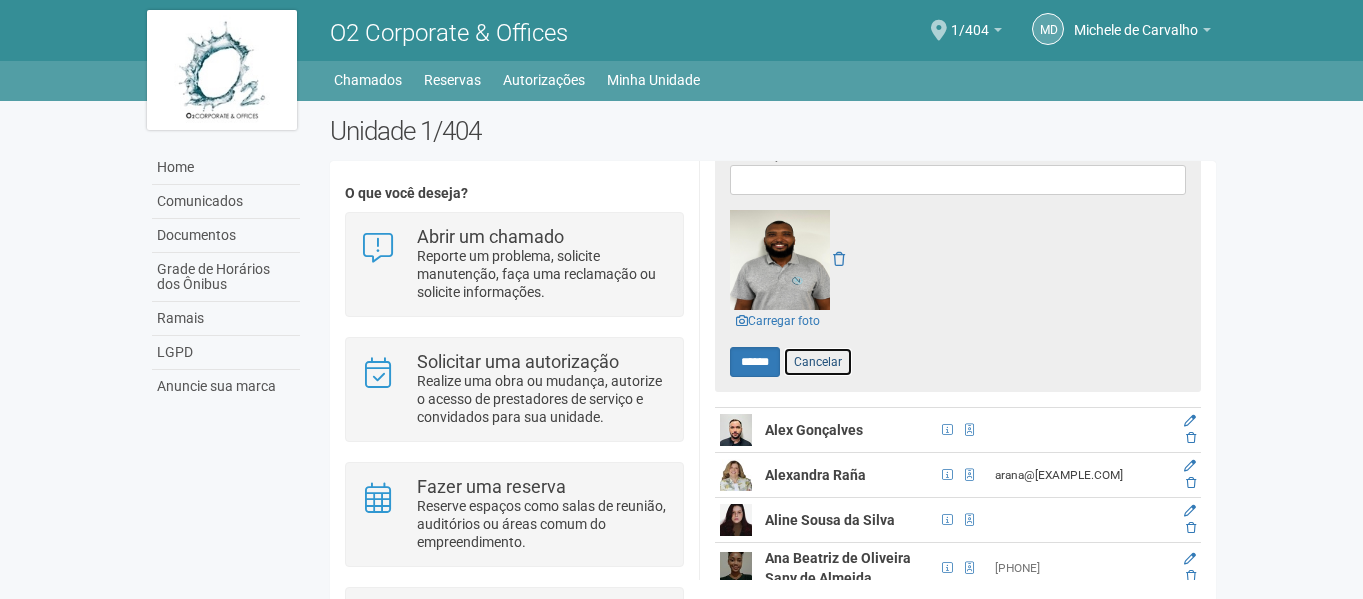 click on "Cancelar" at bounding box center [818, 362] 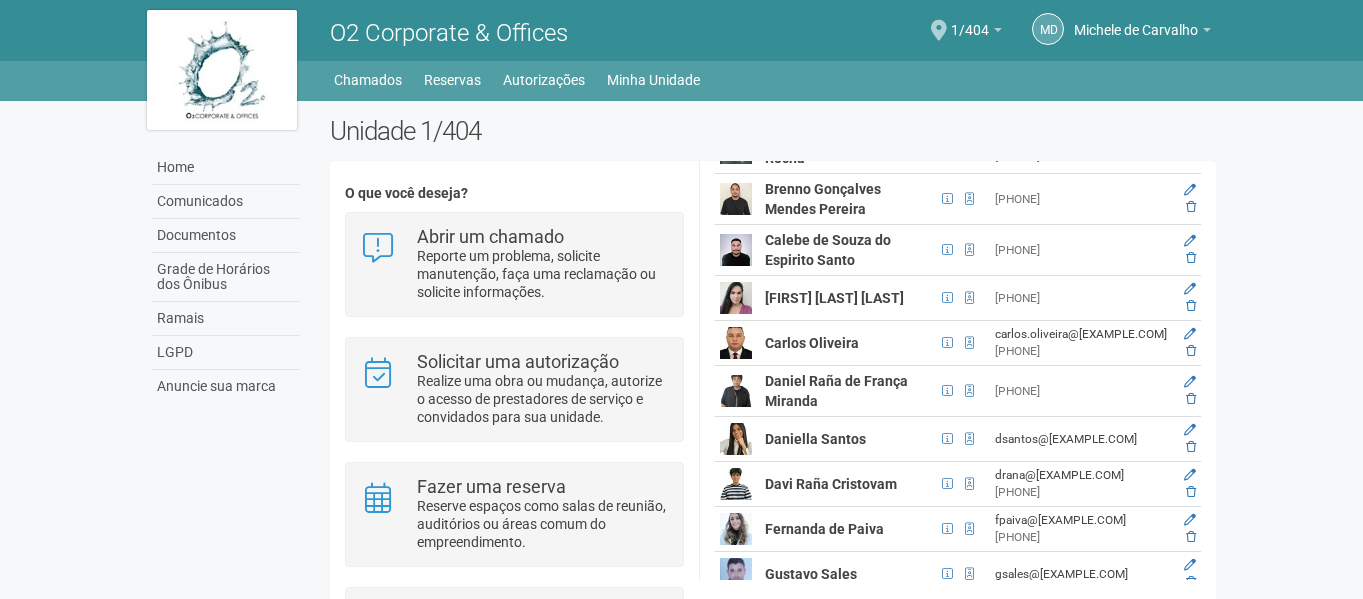scroll, scrollTop: 692, scrollLeft: 0, axis: vertical 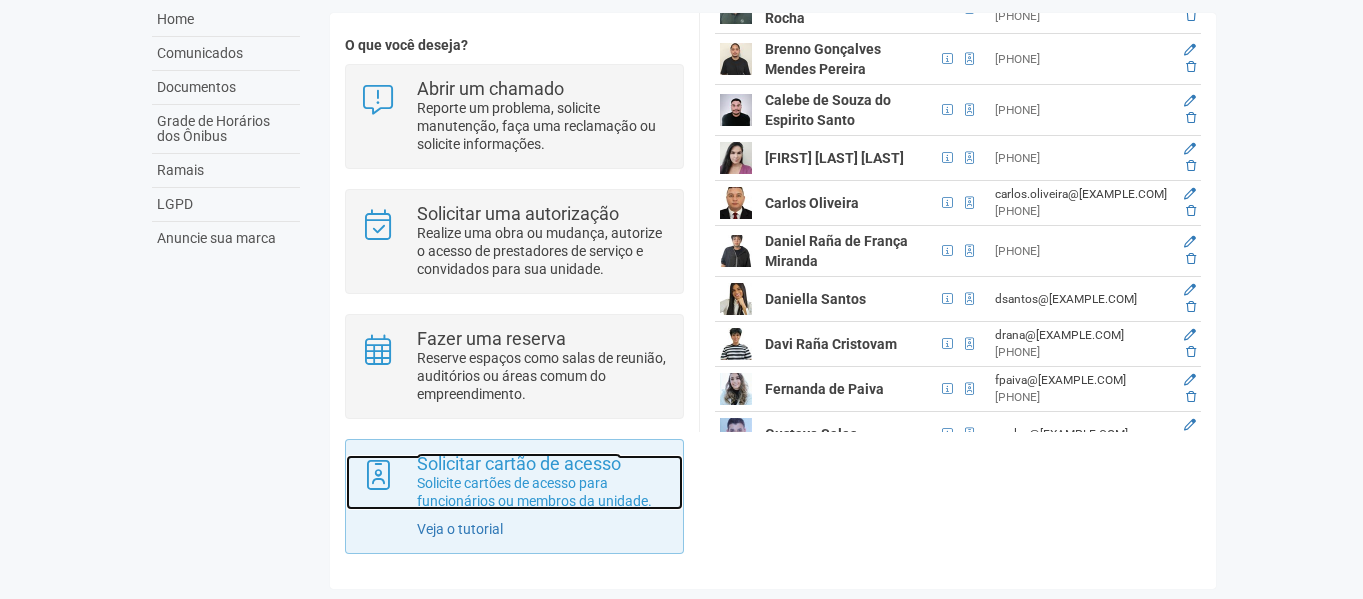 click on "Solicite cartões de acesso para funcionários ou membros da unidade." at bounding box center (542, 492) 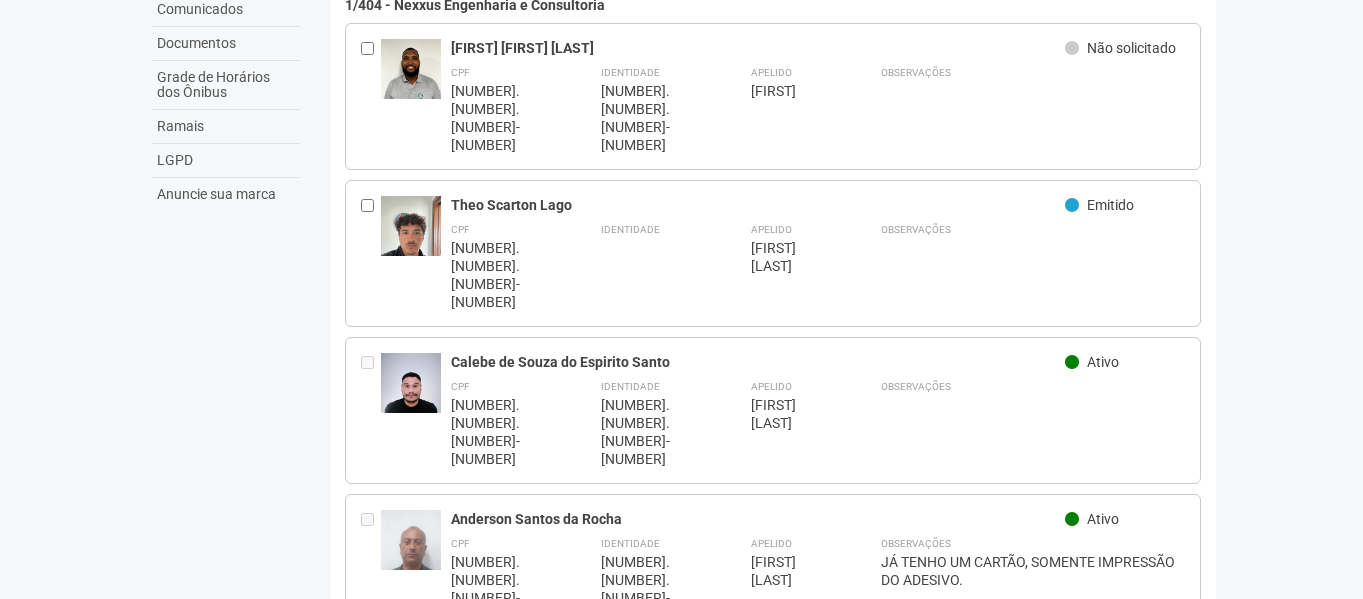 scroll, scrollTop: 300, scrollLeft: 0, axis: vertical 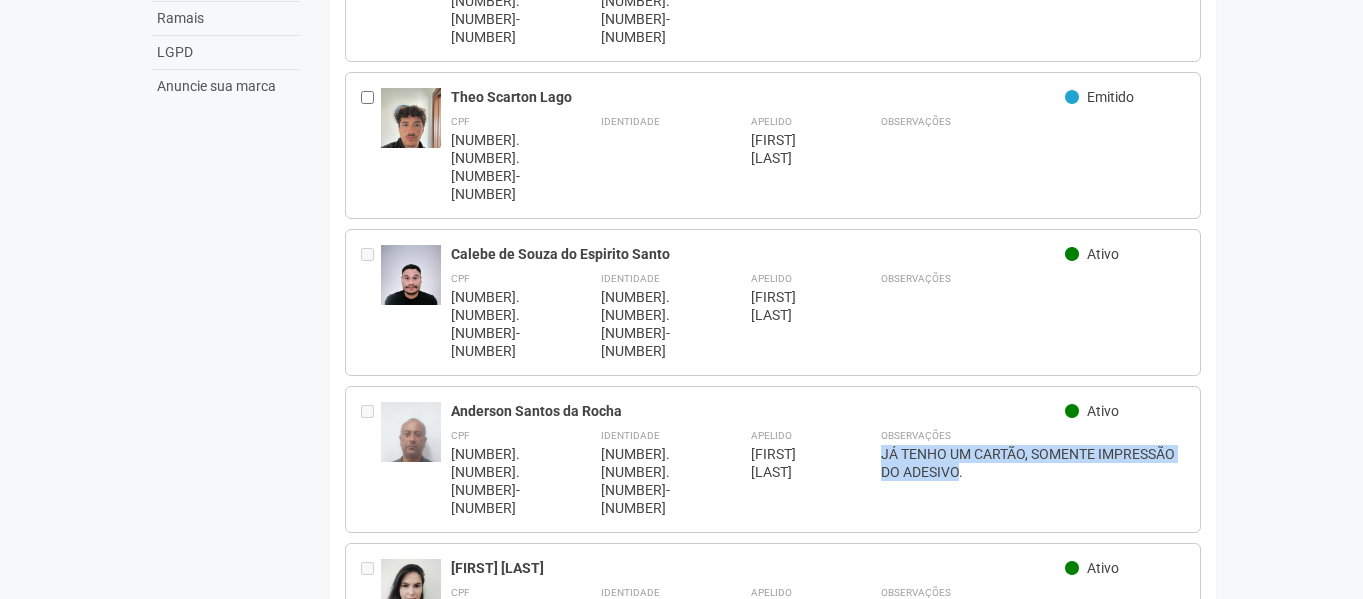 drag, startPoint x: 959, startPoint y: 321, endPoint x: 883, endPoint y: 302, distance: 78.339005 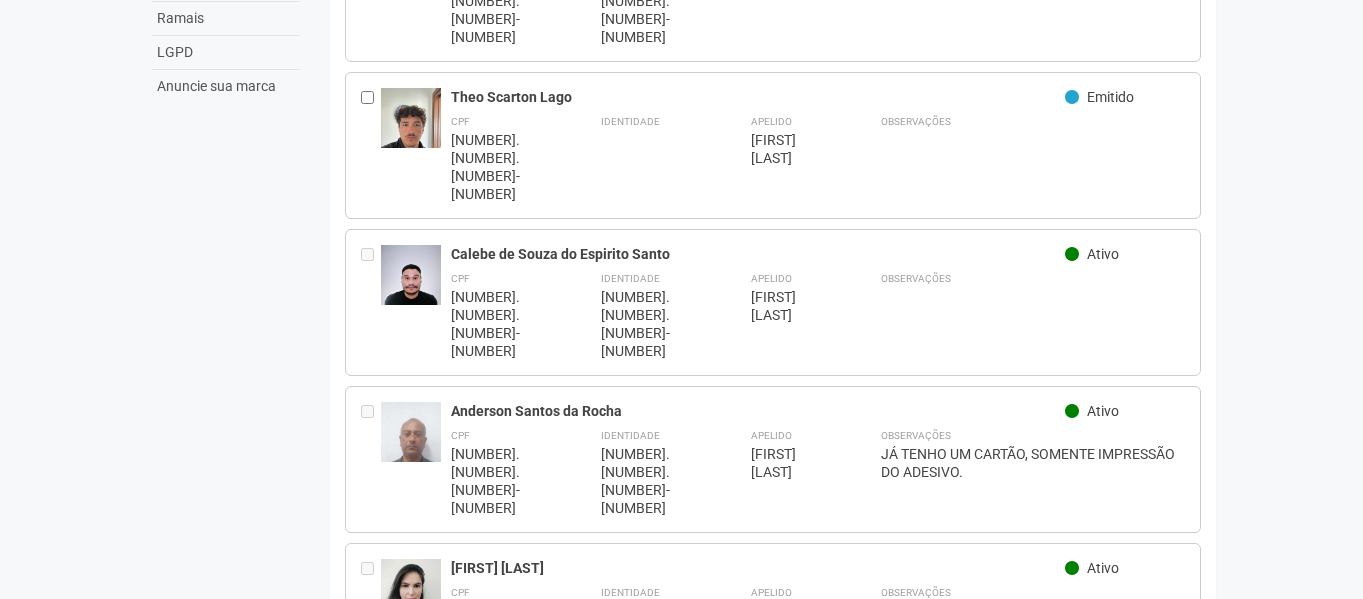 click on "Aguarde...
O2 Corporate & Offices
Md
[FIRST] [LAST]
[FIRST] [LAST]
[EMAIL]
Meu perfil
Alterar senha
Sair
1/404
Você está na unidade
1/404
Ir para a unidade
Home
Home
Comunicados
Documentos
Grade de Horários dos Ônibus
Ramais
LGPD
Anuncie sua marca" at bounding box center (681, -1) 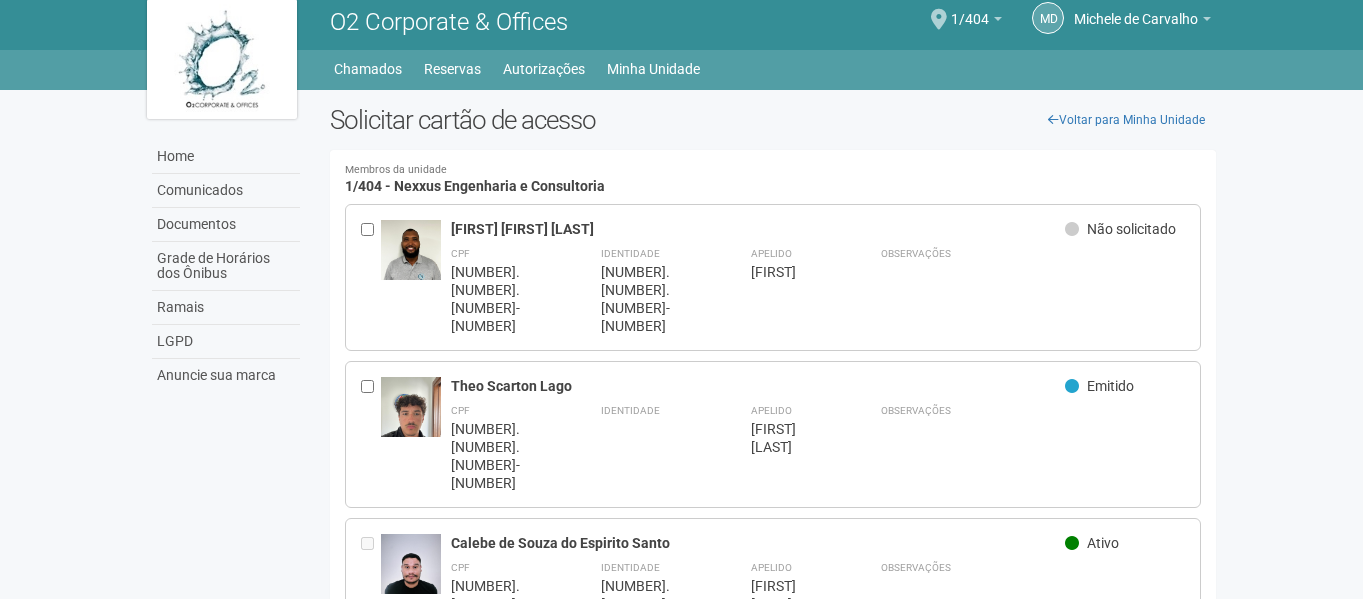 scroll, scrollTop: 0, scrollLeft: 0, axis: both 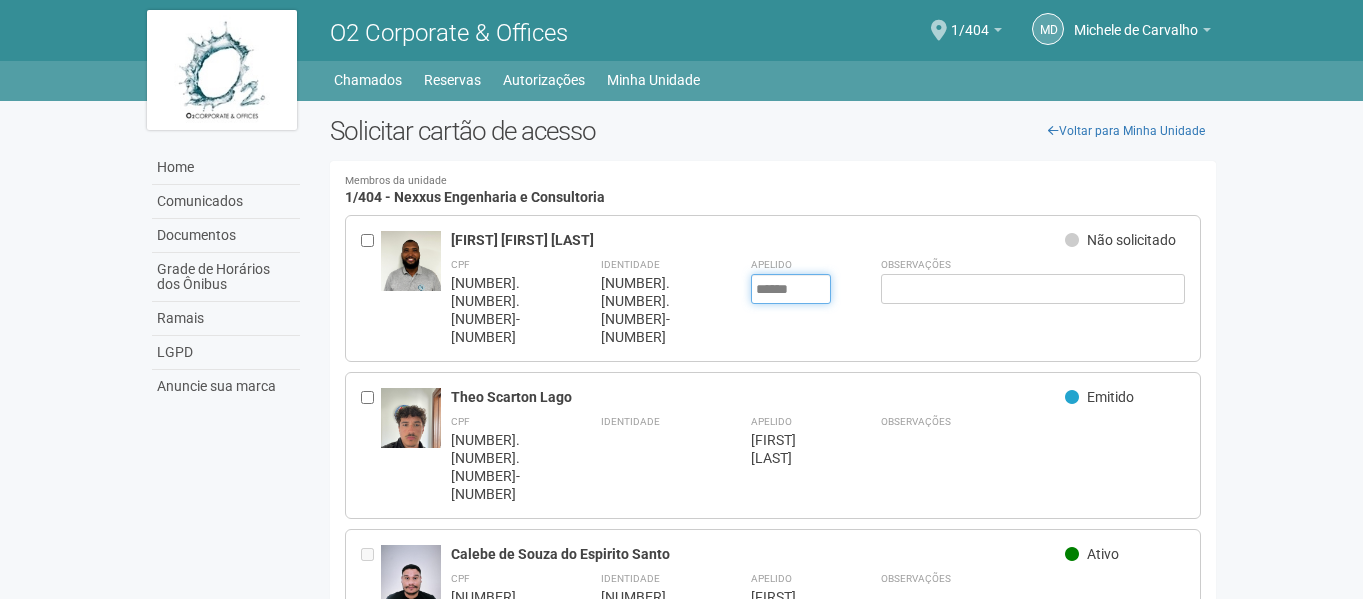 click on "******" at bounding box center (791, 289) 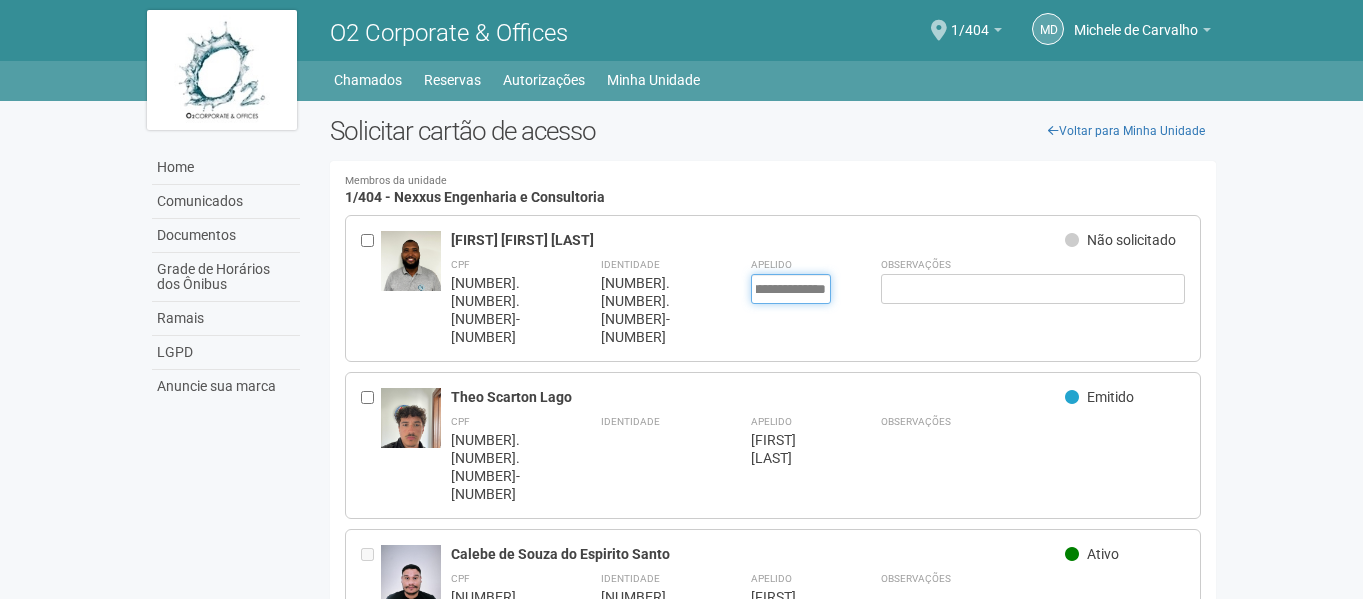 scroll, scrollTop: 0, scrollLeft: 29, axis: horizontal 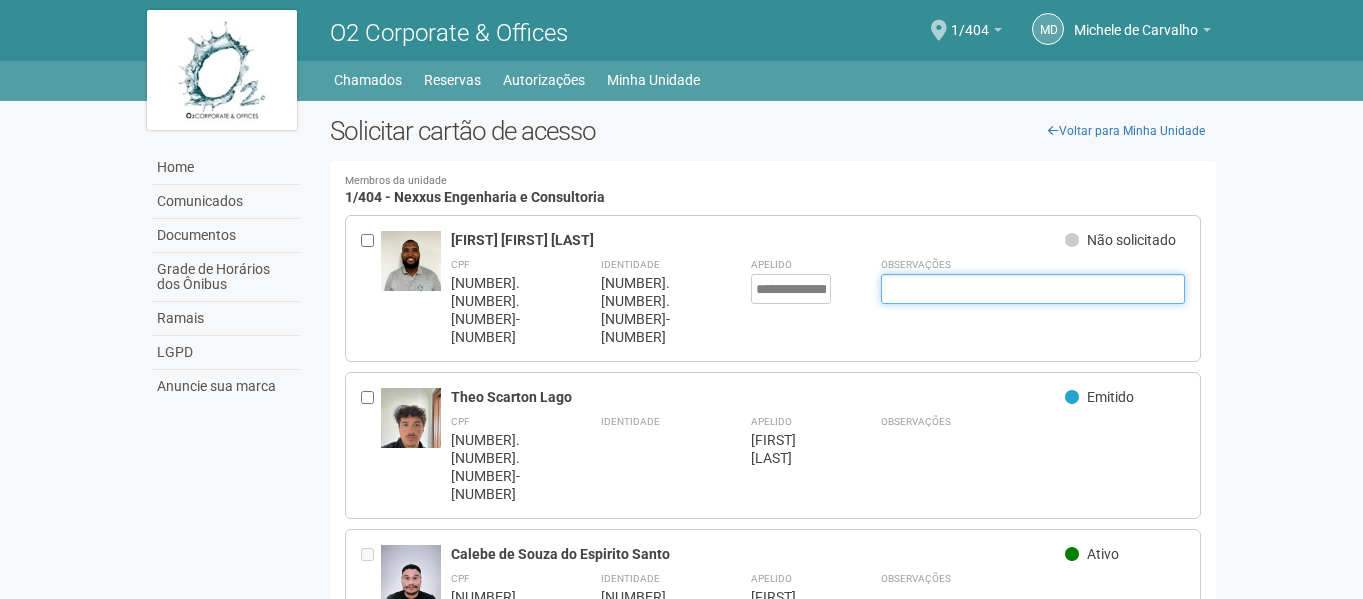 click at bounding box center (1033, 289) 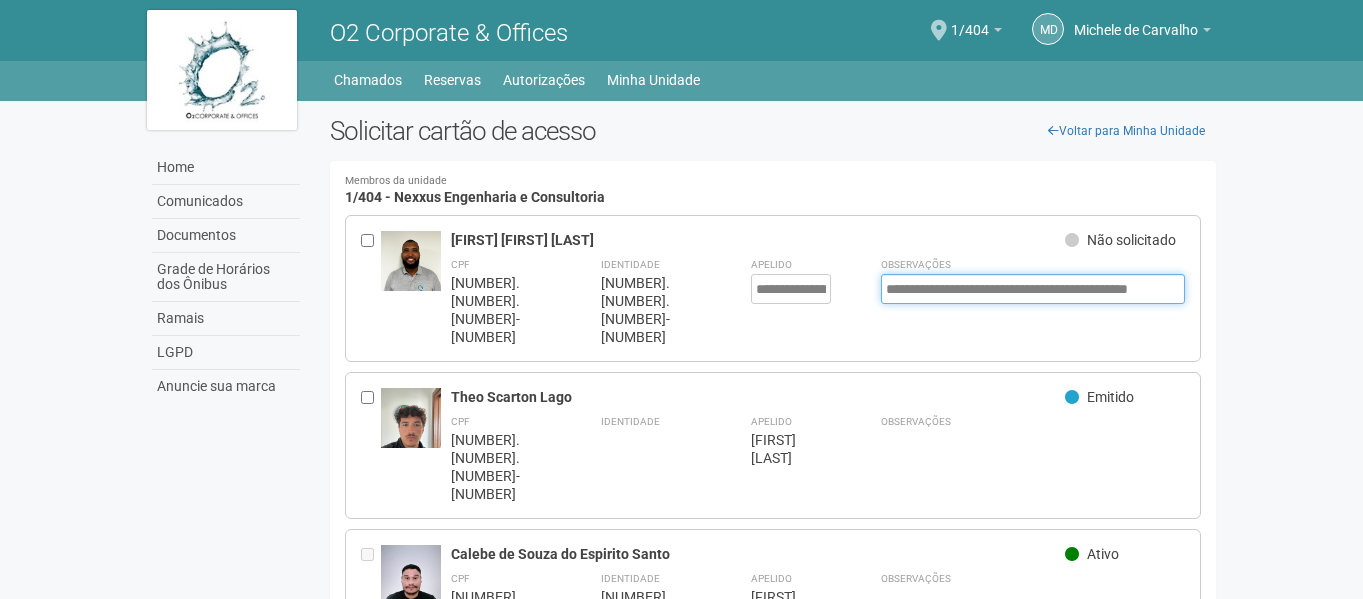 scroll, scrollTop: 0, scrollLeft: 0, axis: both 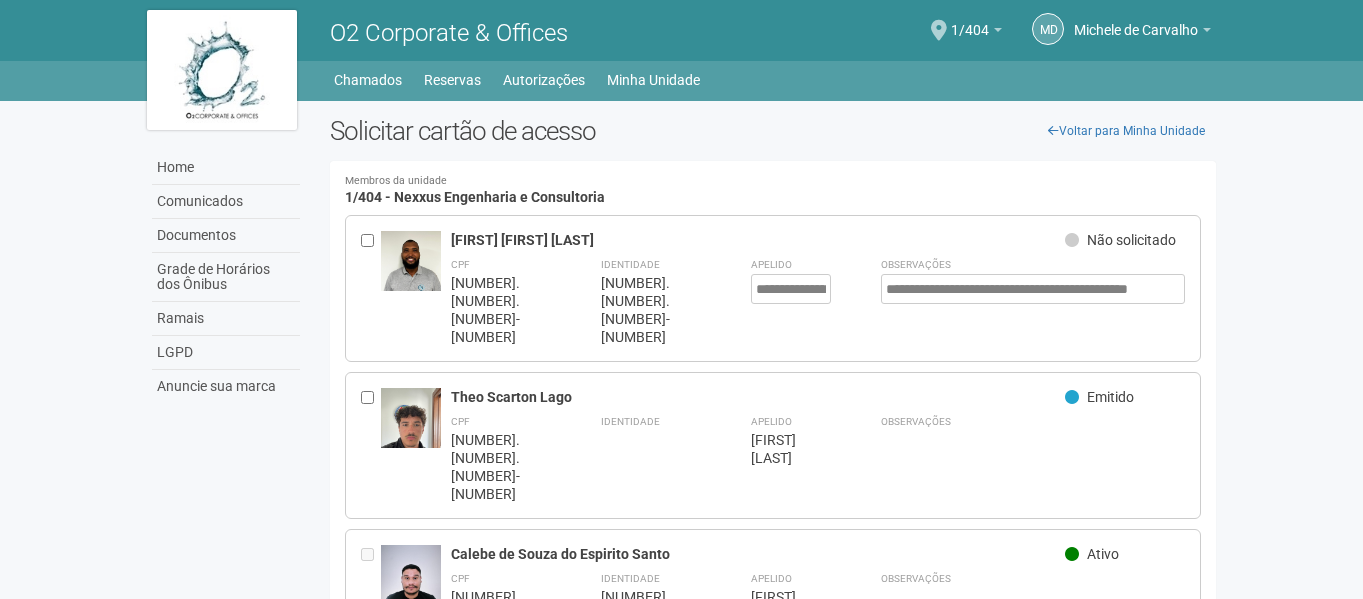 click on "Aguarde...
O2 Corporate & Offices
Md
[FIRST] [LAST]
[FIRST] [LAST]
[EMAIL]
Meu perfil
Alterar senha
Sair
1/404
Você está na unidade
1/404
Ir para a unidade
Home
Home
Comunicados
Documentos
Grade de Horários dos Ônibus
Ramais
LGPD
Anuncie sua marca" at bounding box center [681, 299] 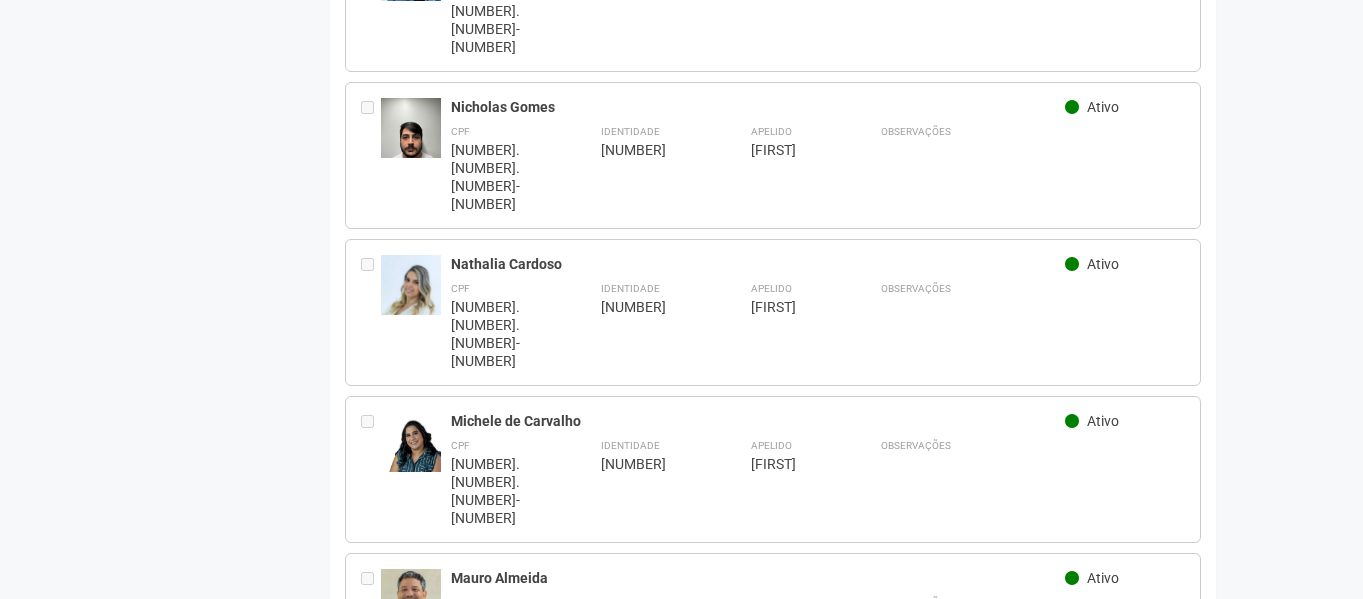 scroll, scrollTop: 4769, scrollLeft: 0, axis: vertical 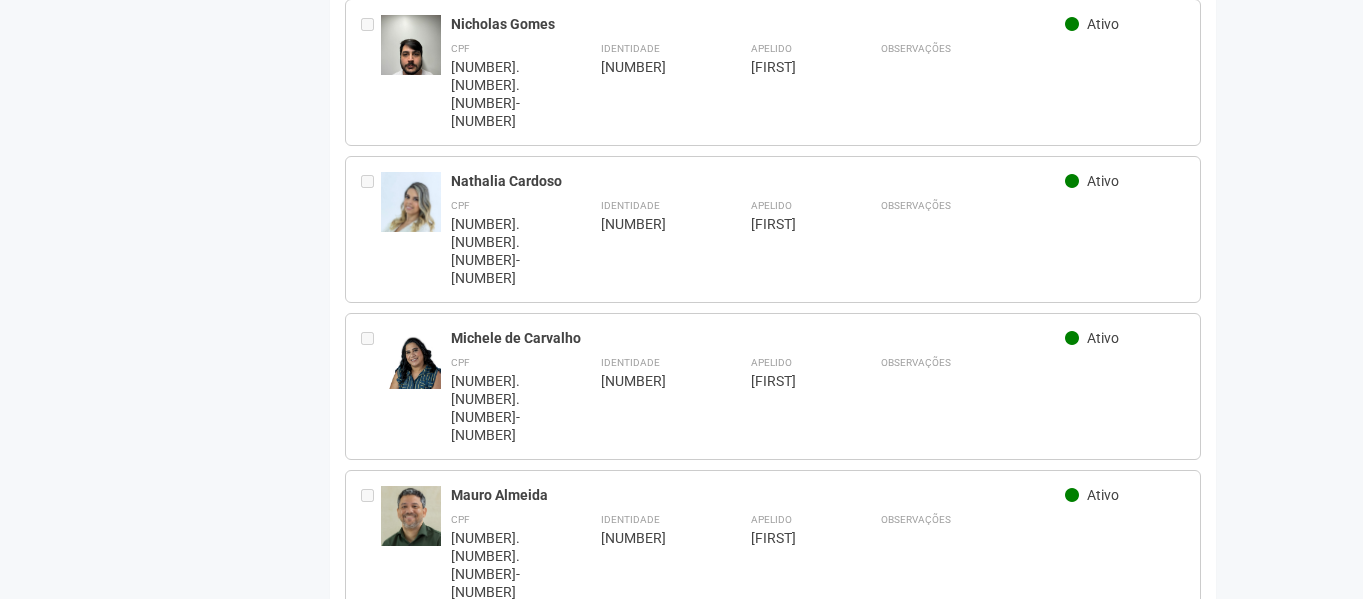 click on "Enviar solicitação" at bounding box center (412, 2896) 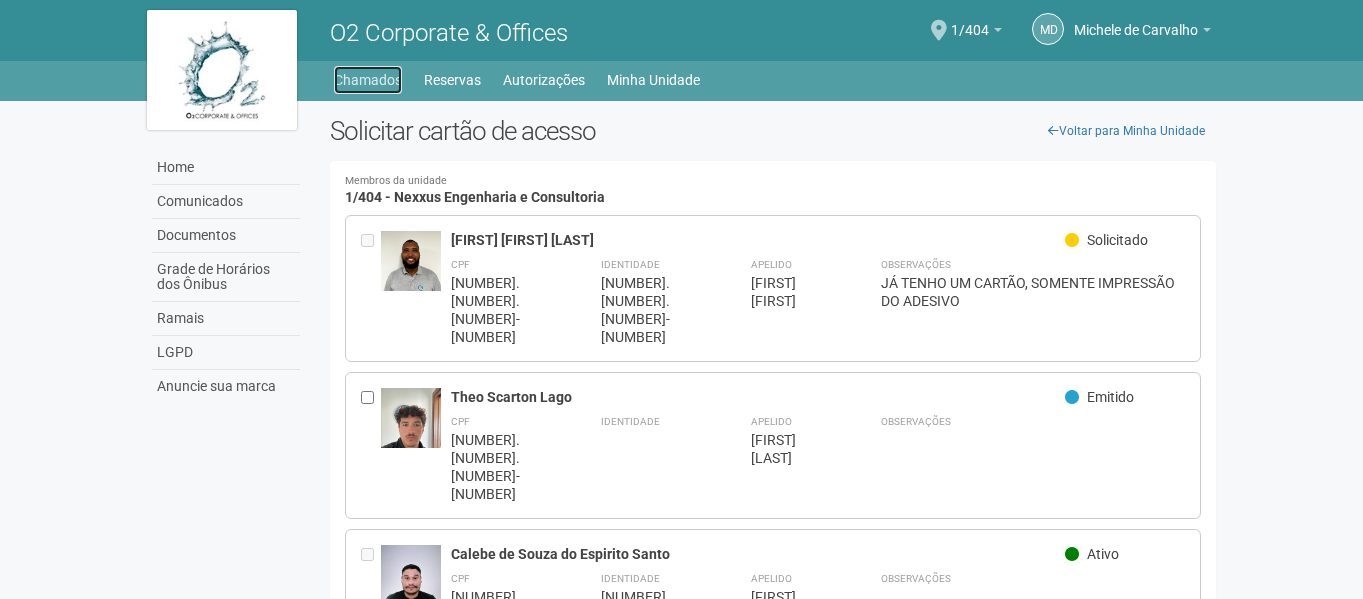 click on "Chamados" at bounding box center (368, 80) 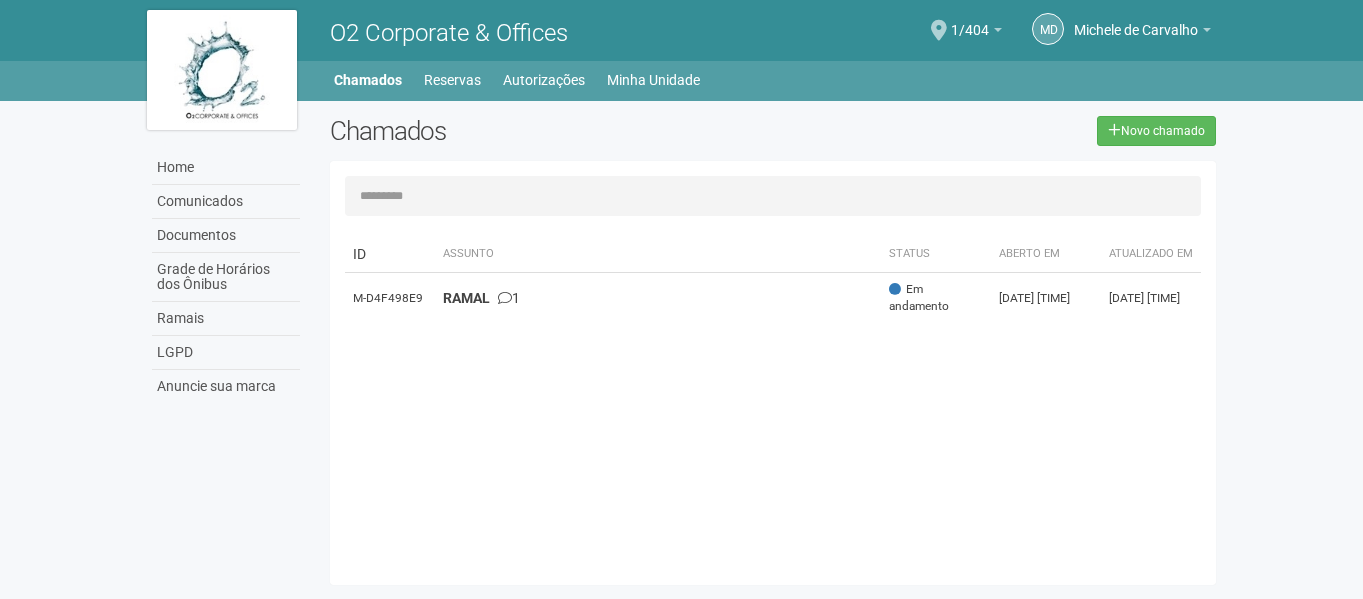 scroll, scrollTop: 0, scrollLeft: 0, axis: both 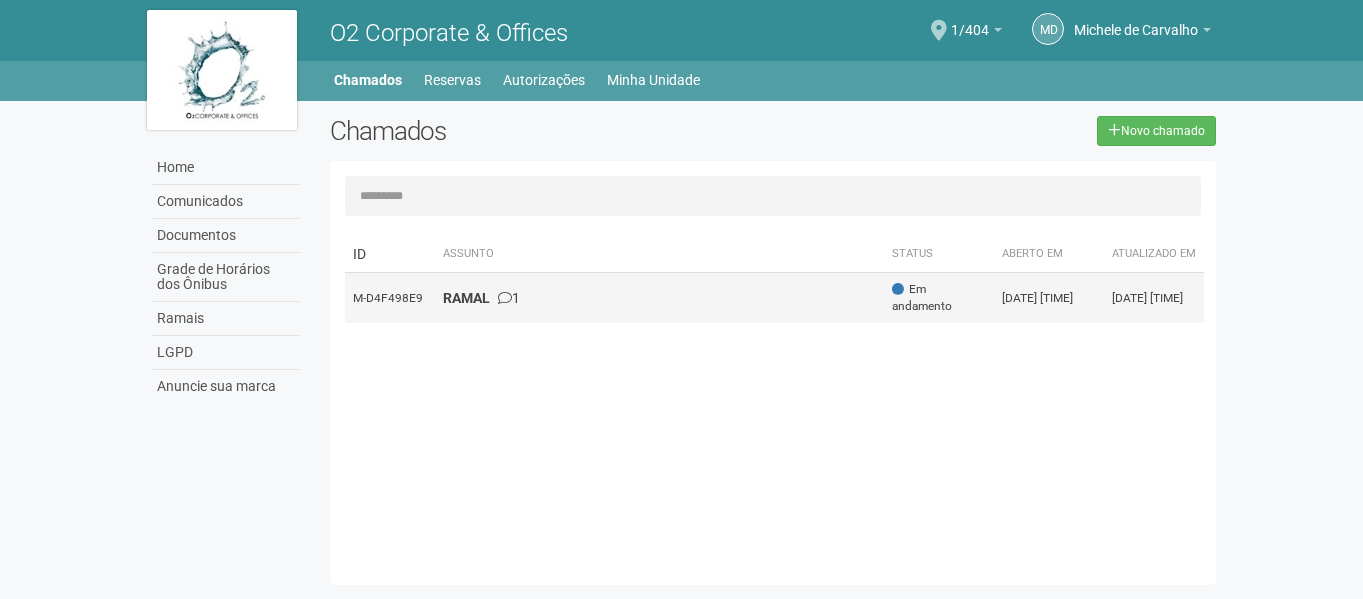 click on "RAMAL" at bounding box center (466, 298) 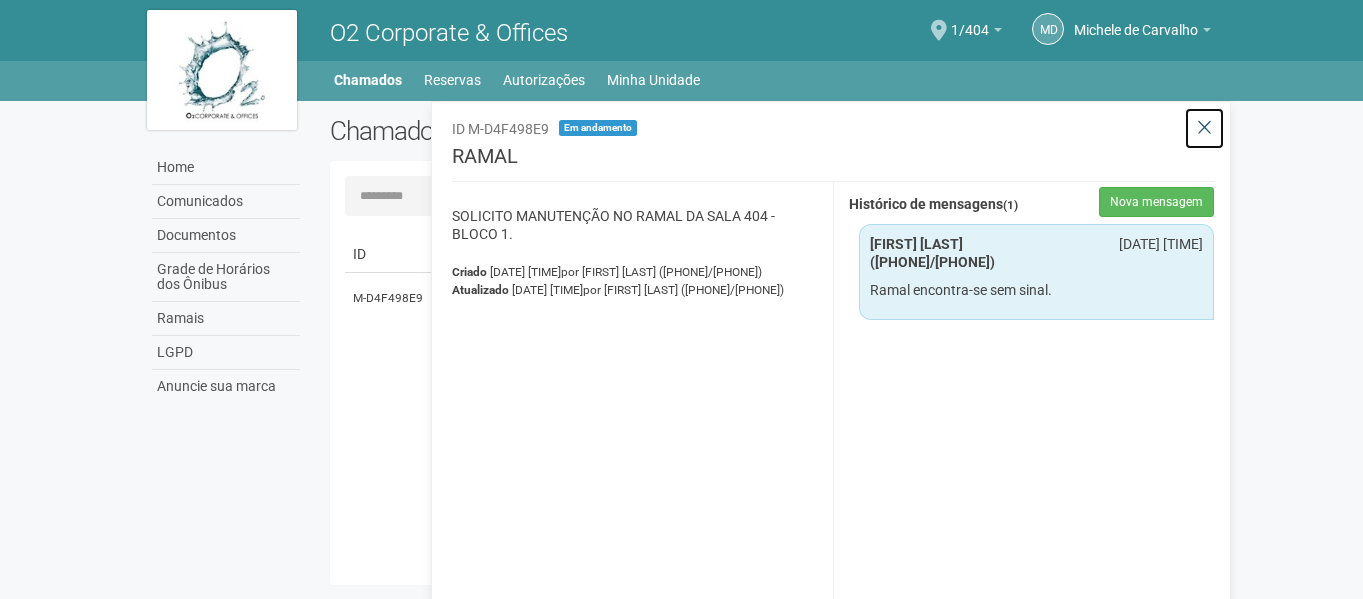 click at bounding box center [1204, 128] 